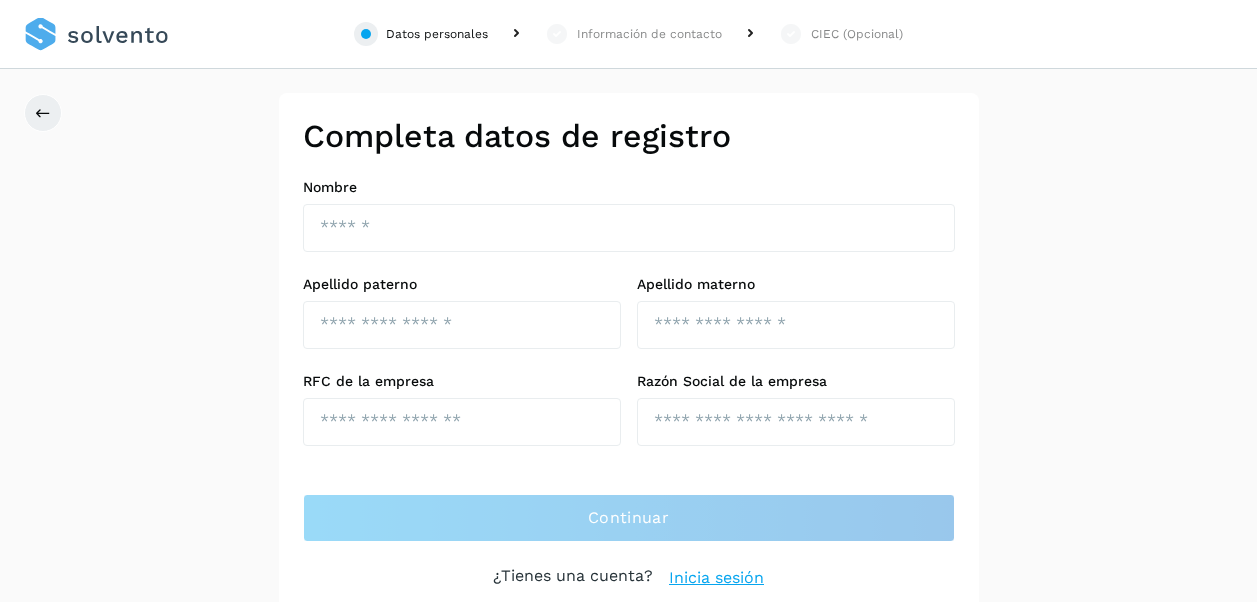 scroll, scrollTop: 0, scrollLeft: 0, axis: both 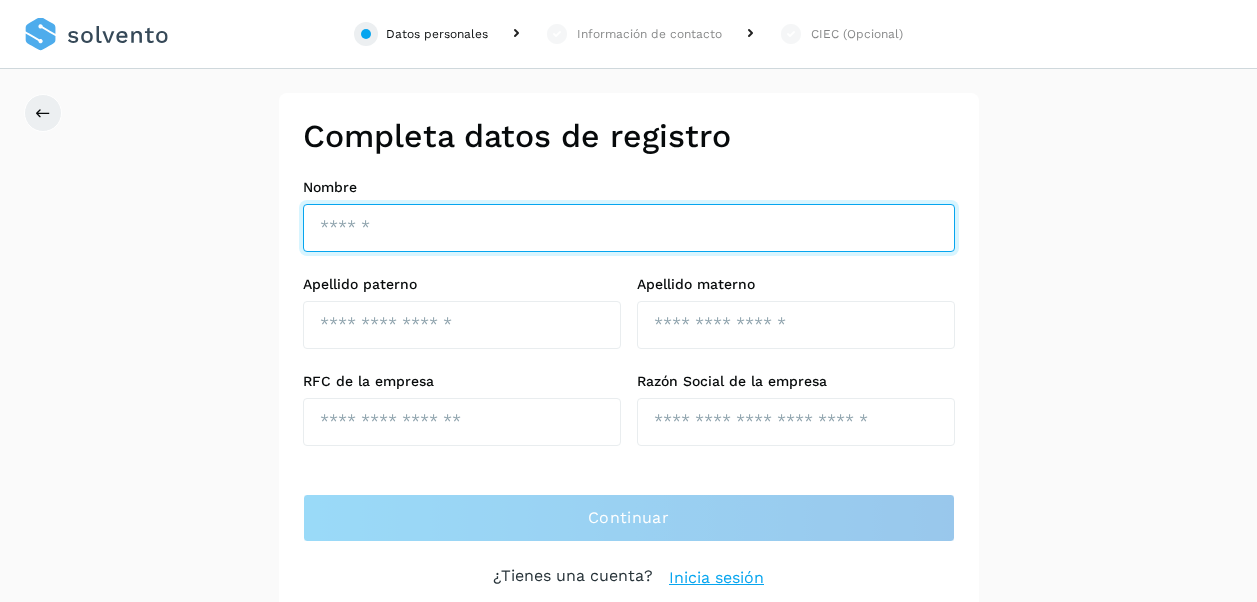 click at bounding box center [629, 228] 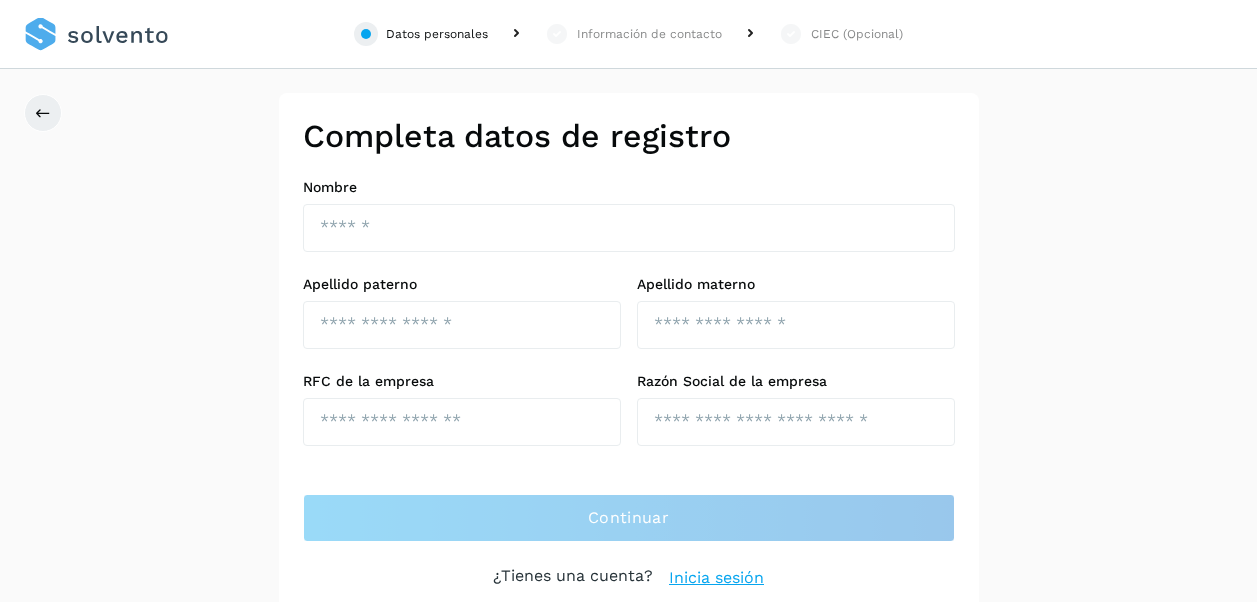 click on "Completa datos de registro Nombre  [FIRST] [LAST] Apellido paterno  [LAST] Apellido materno  [LAST] RFC de la empresa  [RFC] Razón Social de la empresa  [COMPANY_NAME] Continuar ¿Tienes una cuenta? Inicia sesión Verifica datos de contacto Ingresa y verifica tu correo electrónico, celular y crea la contraseña con la que gestionarás tu cuenta Solvento. Código  +52 Número de celular  Enviar código Código recibido en tu celular  Validar Registrarse Autorización de consulta de historial crediticio  Por este conducto autorizo expresamente a BOCAV, S.A.P.I DE CV SOFOM E.N.R, para que por conducto de sus funcionarios facultados lleve a cabo Investigaciones, sobre mi comportamiento Crediticio en las Sociedades de Información Crediticia que estime conveniente." at bounding box center [628, 353] 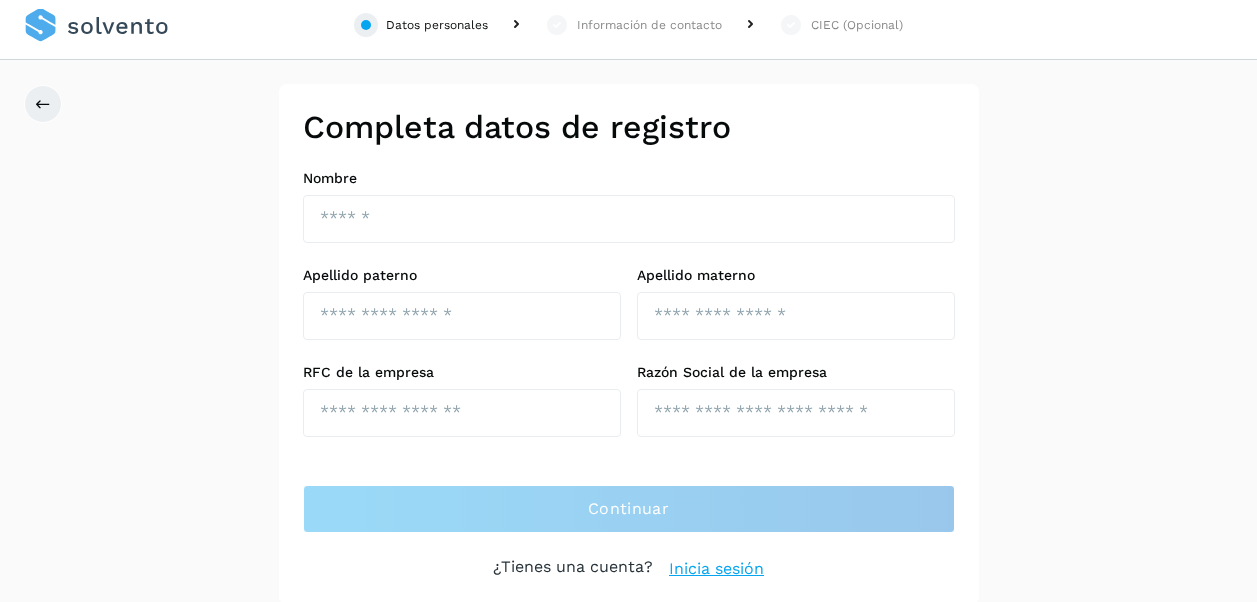 scroll, scrollTop: 12, scrollLeft: 0, axis: vertical 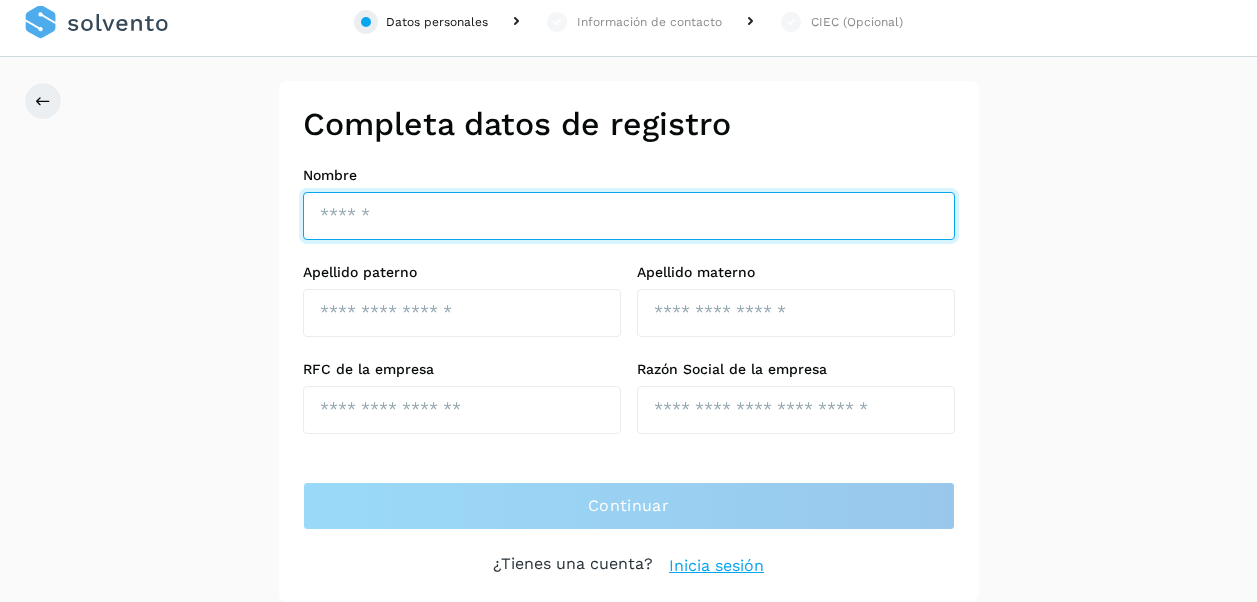 click at bounding box center (629, 216) 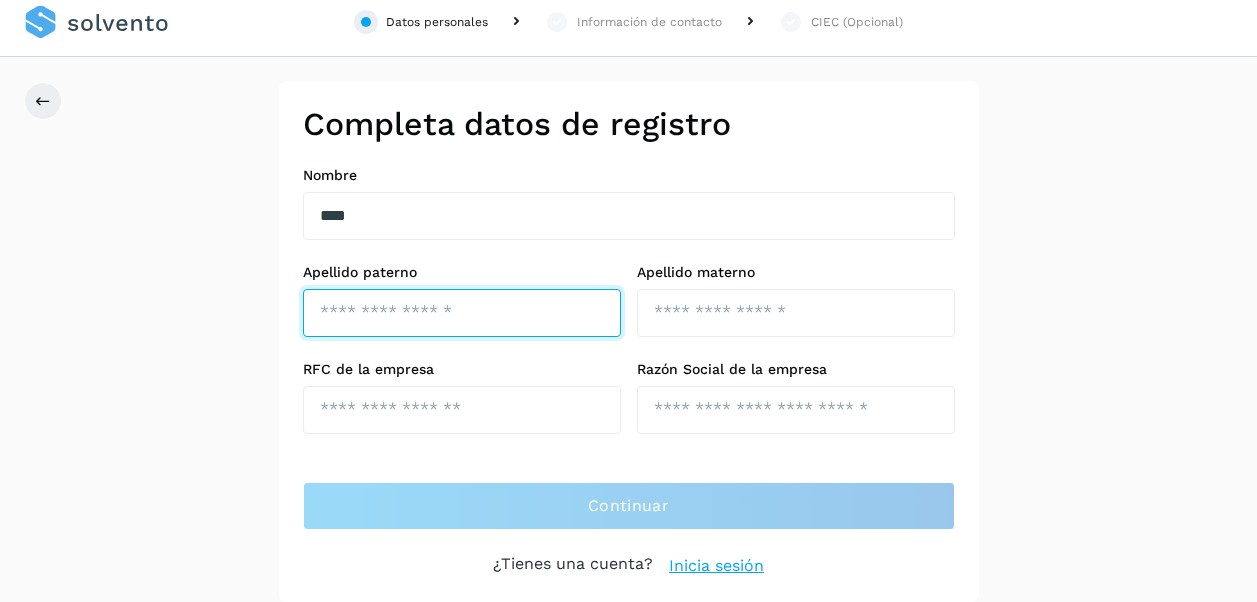 type on "****" 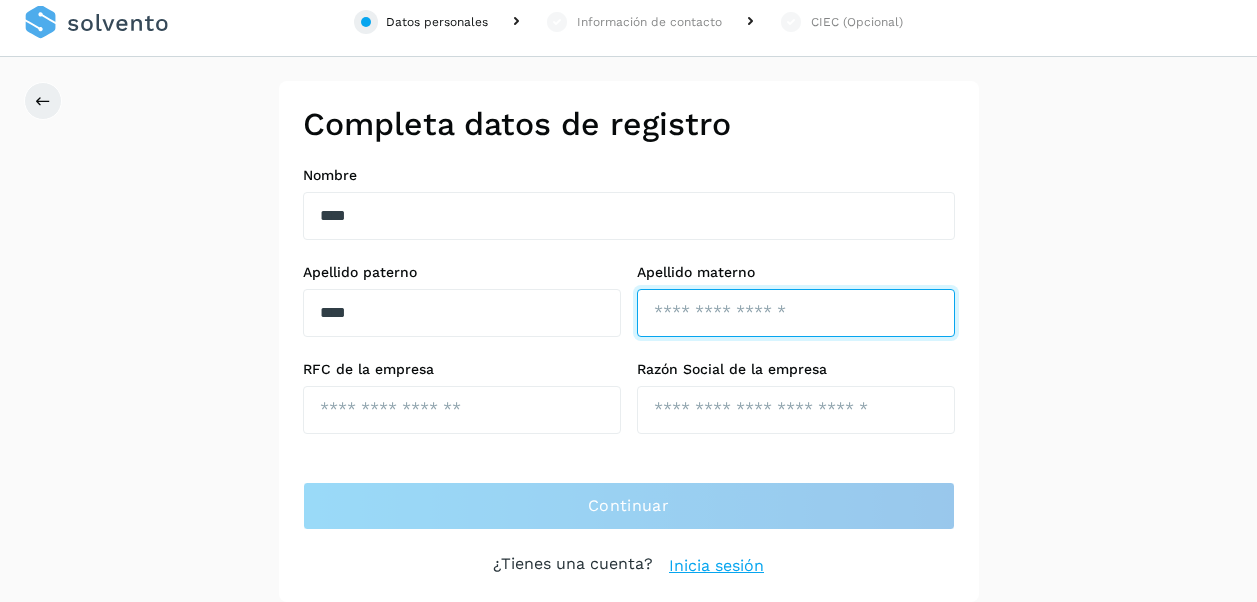 type on "*********" 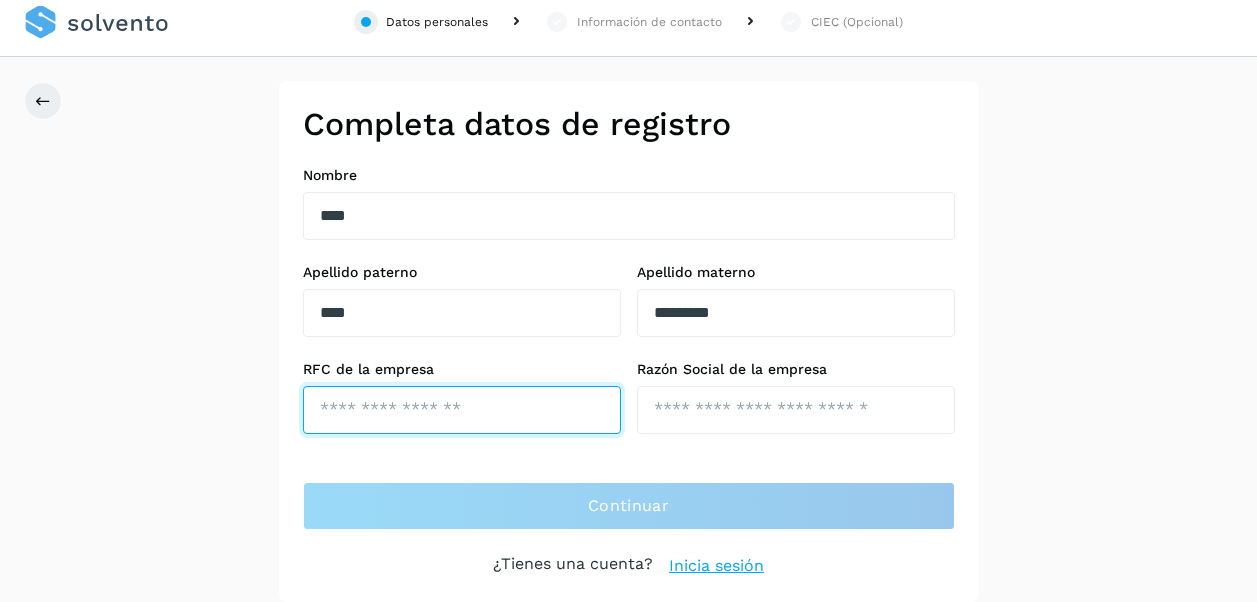 type on "**********" 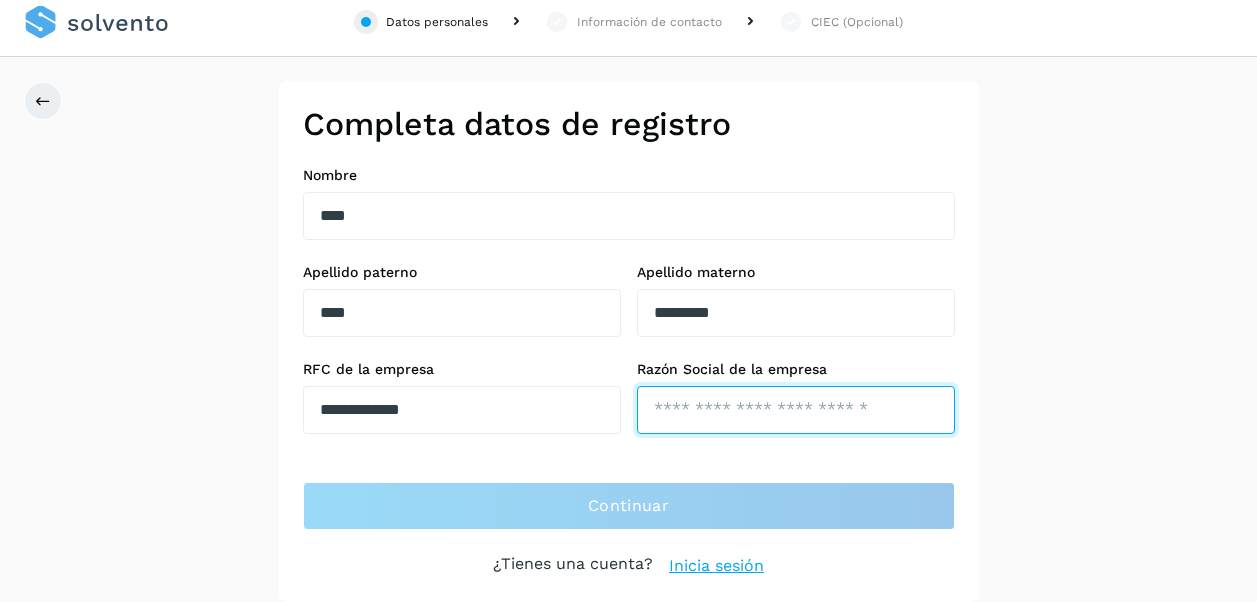 type on "**********" 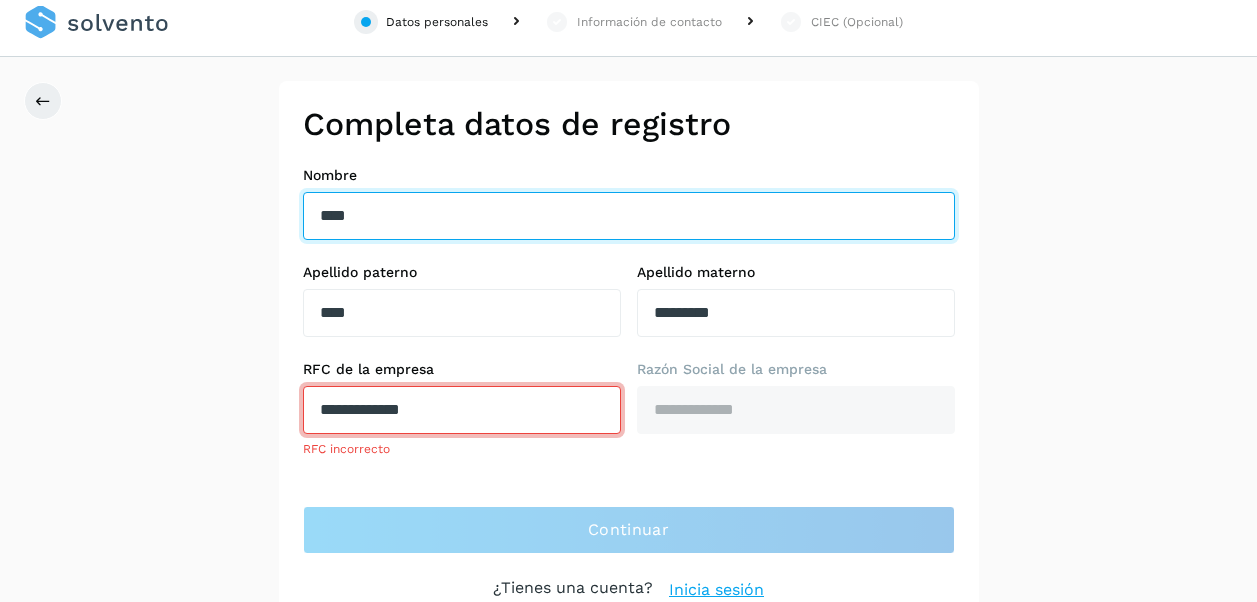 type on "**********" 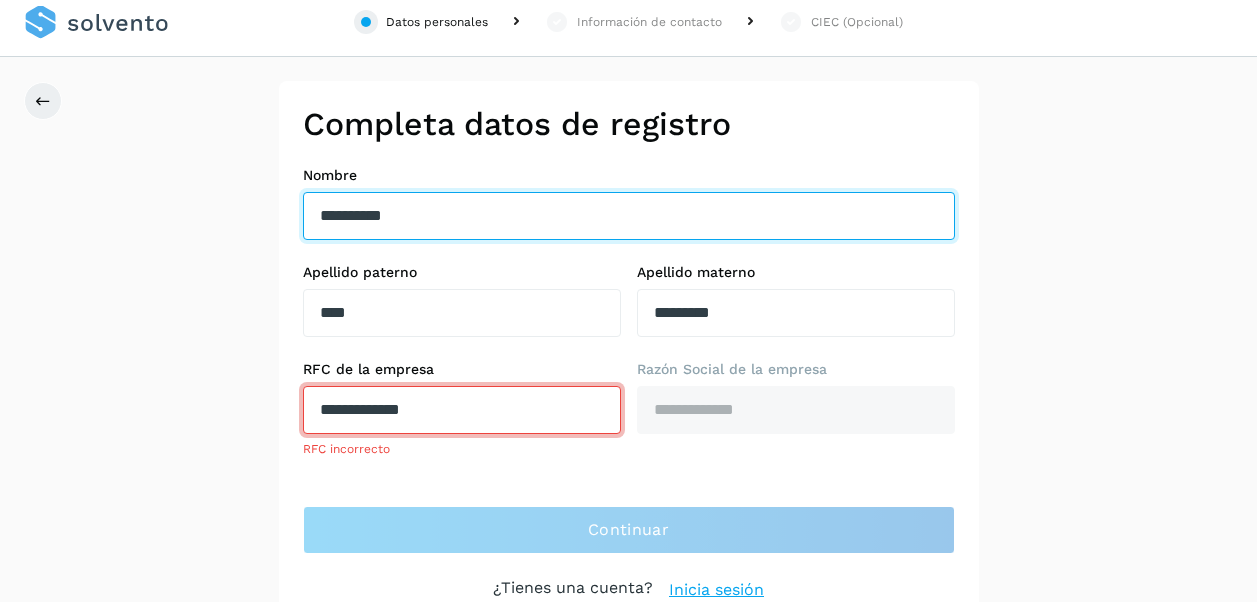 type on "**********" 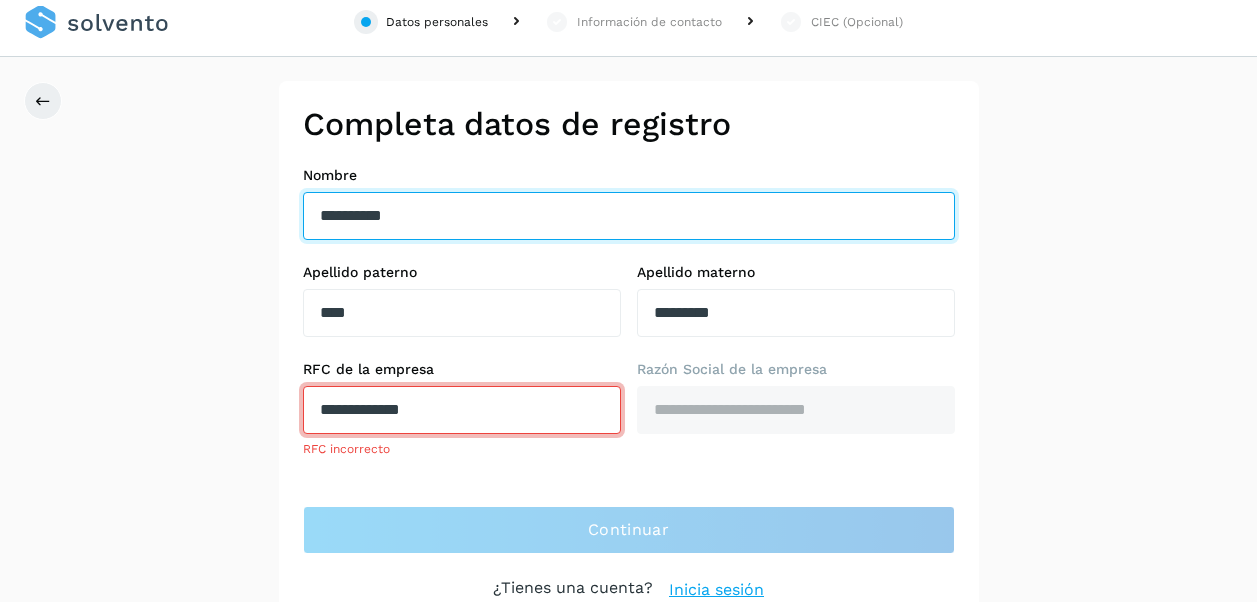 click on "**********" at bounding box center [629, 216] 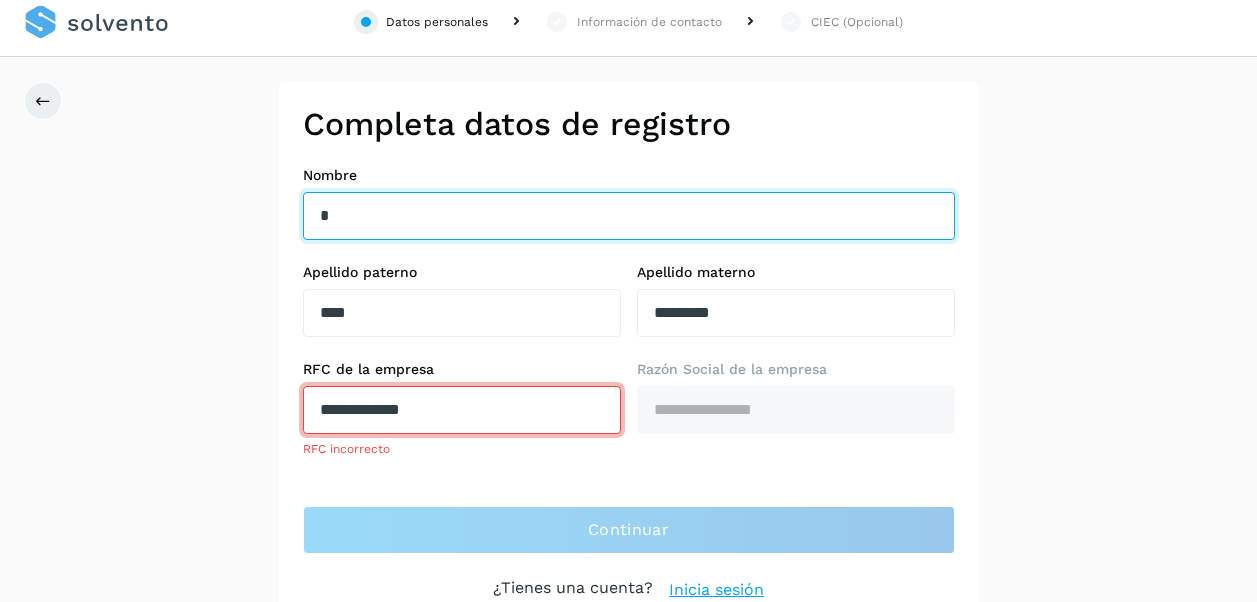 type on "**" 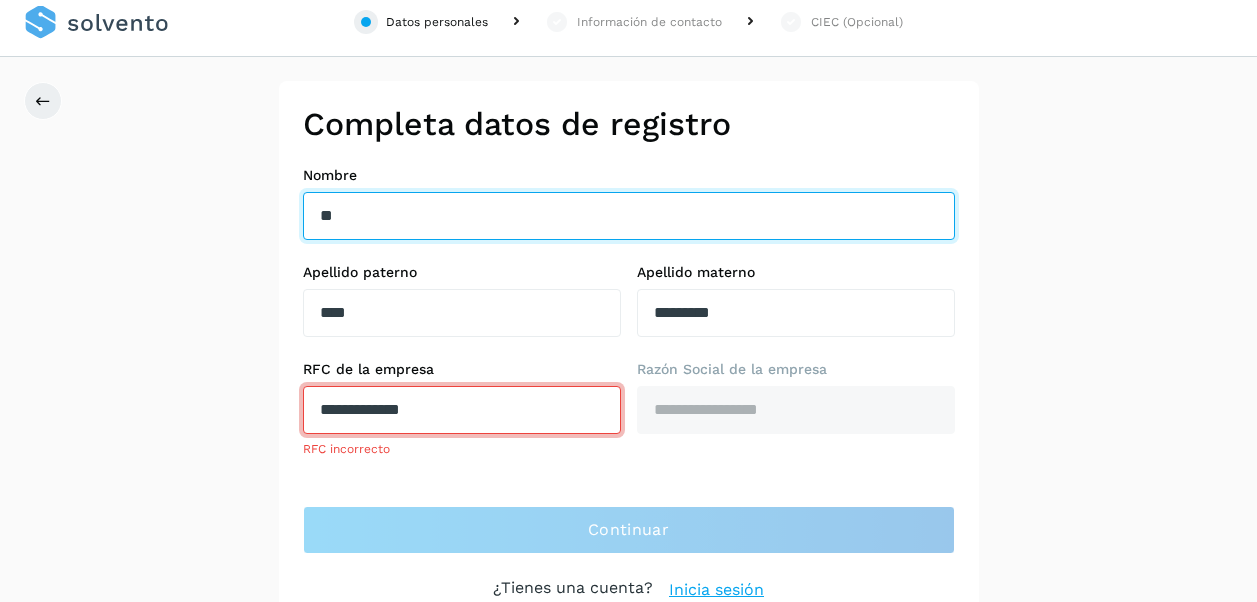 type on "***" 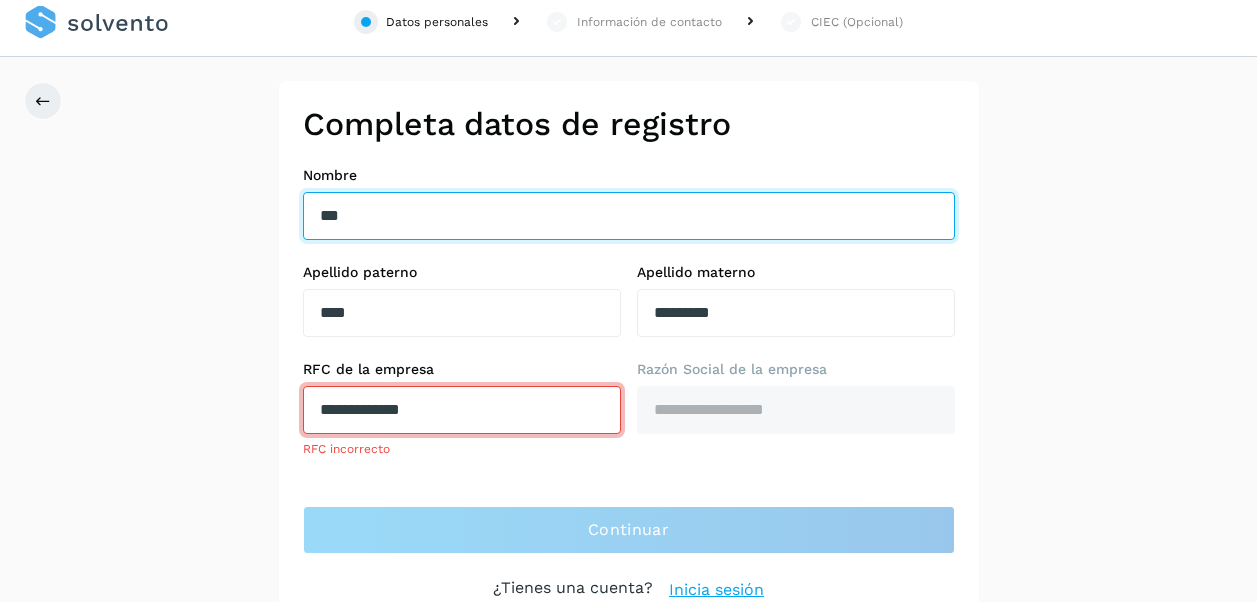 type on "****" 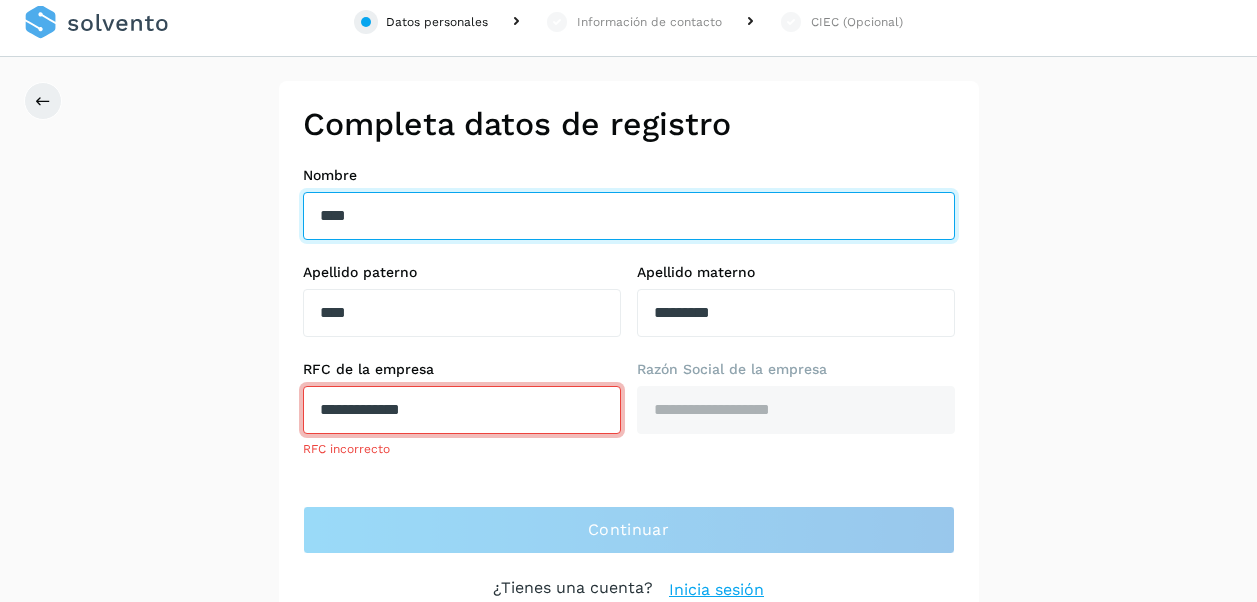 type on "*****" 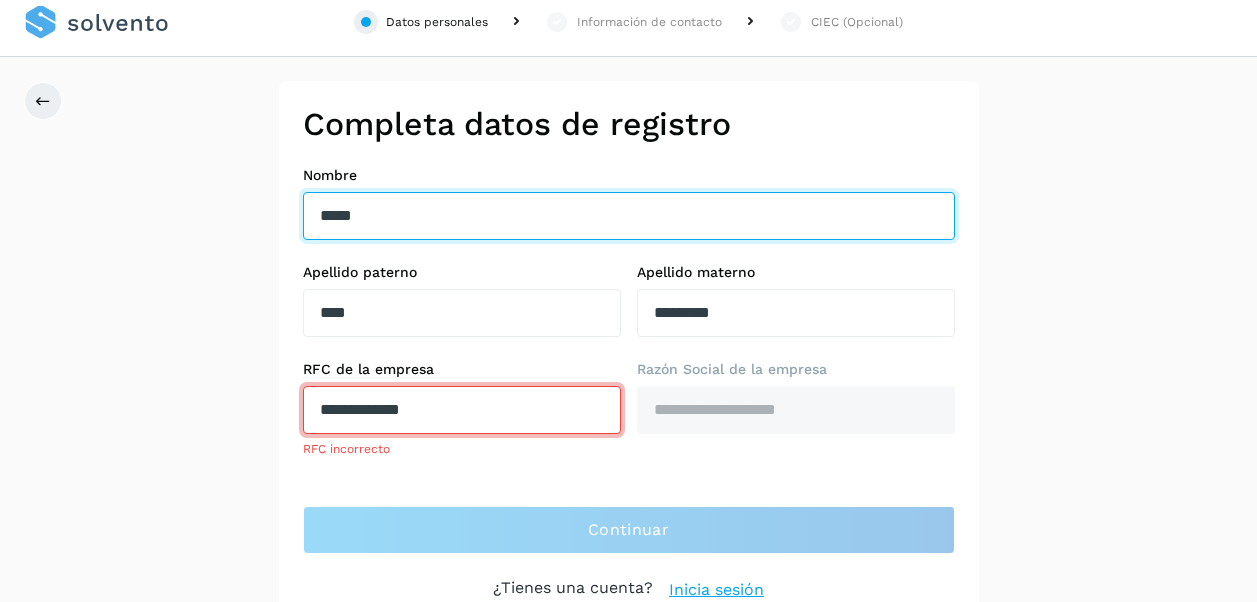 type on "******" 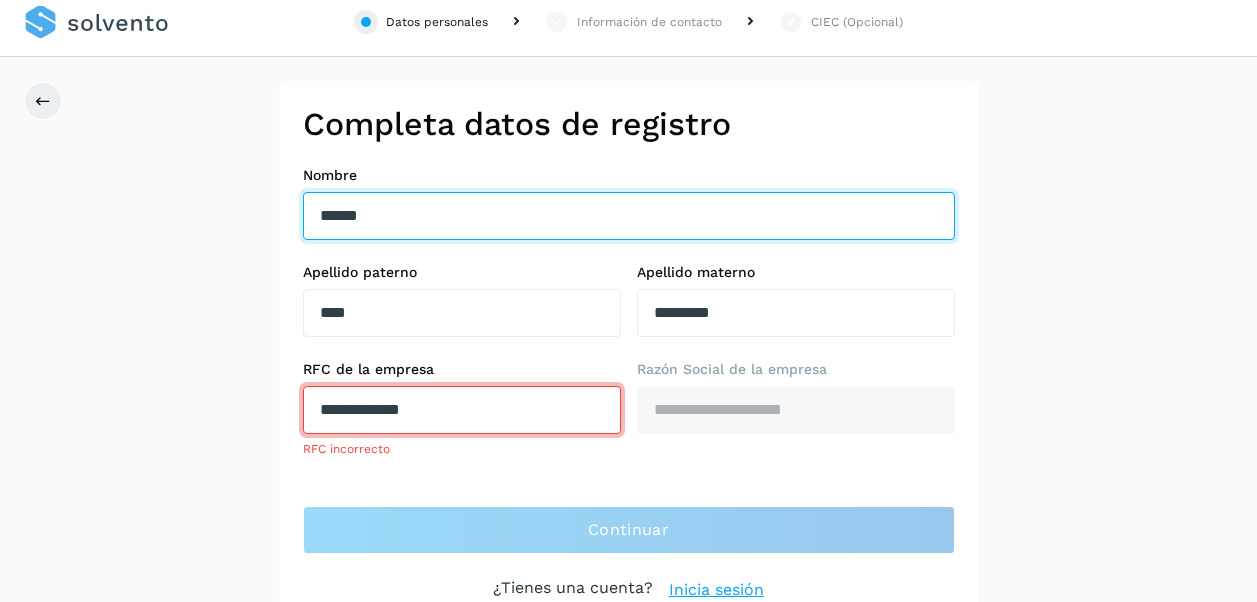type on "******" 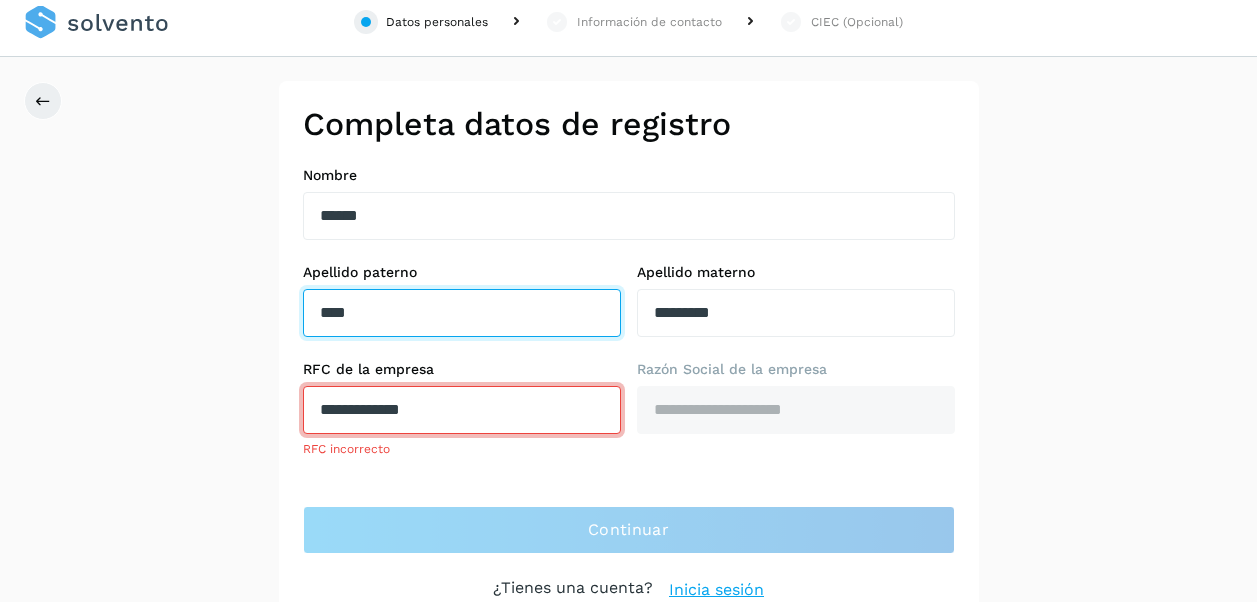 click on "****" at bounding box center (462, 313) 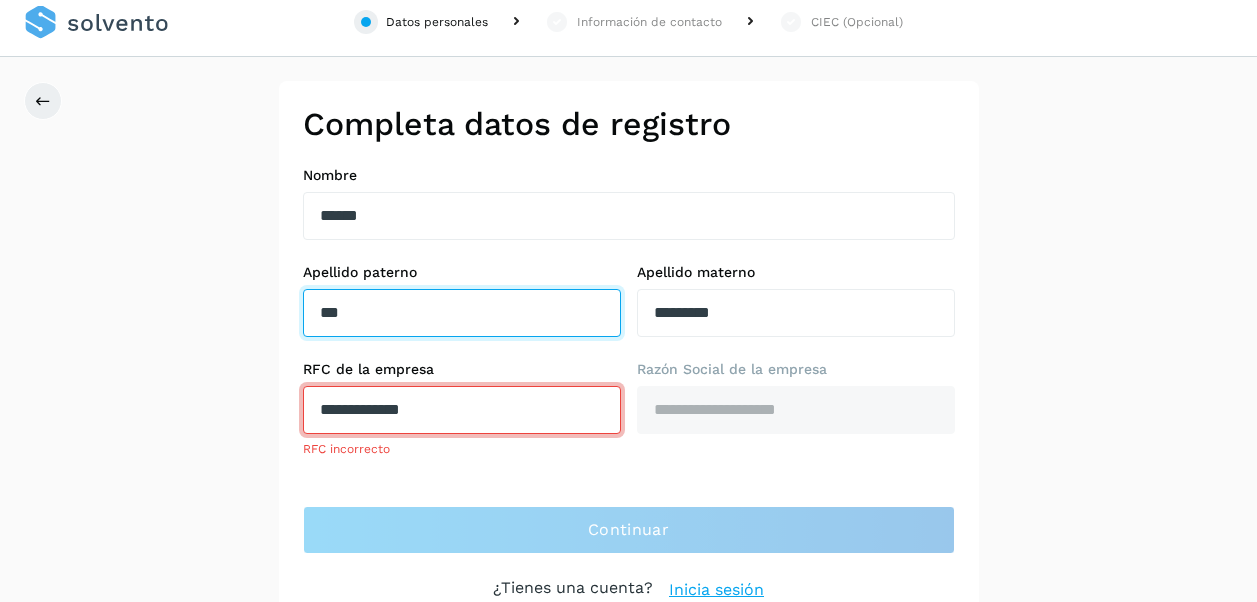 type on "**" 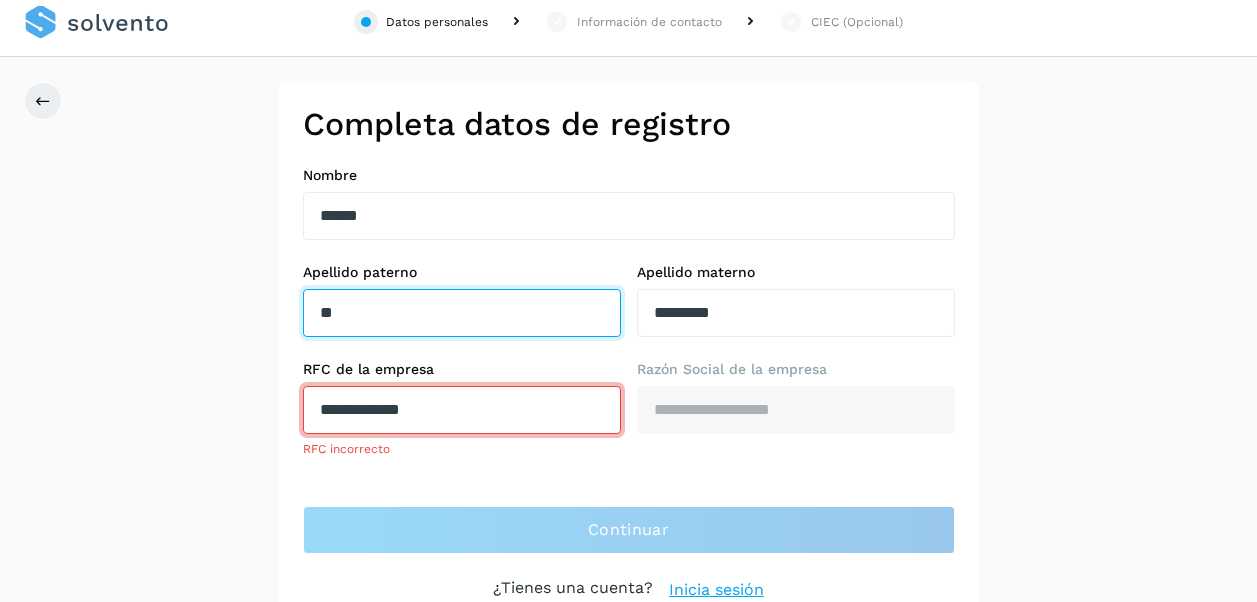 type on "*" 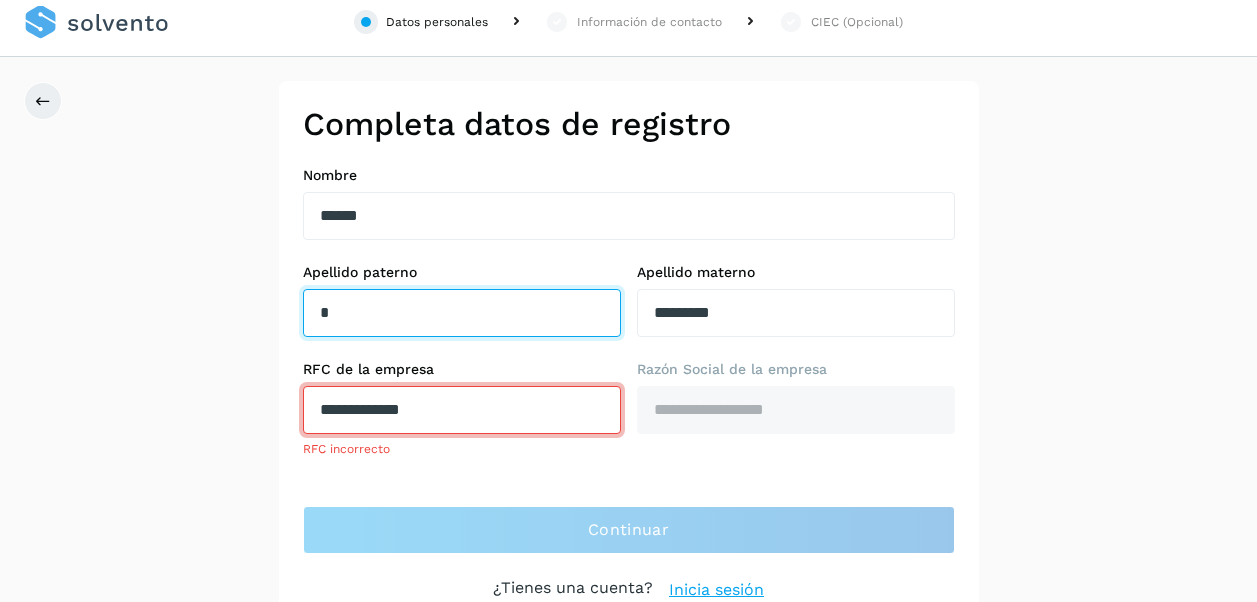type 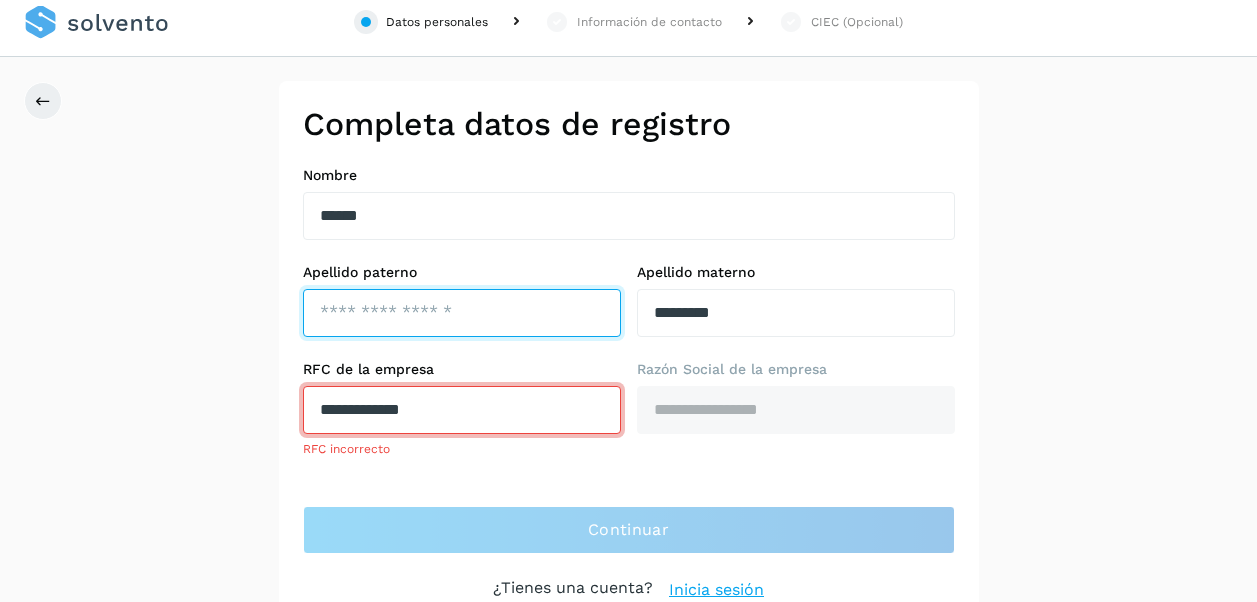 type on "*" 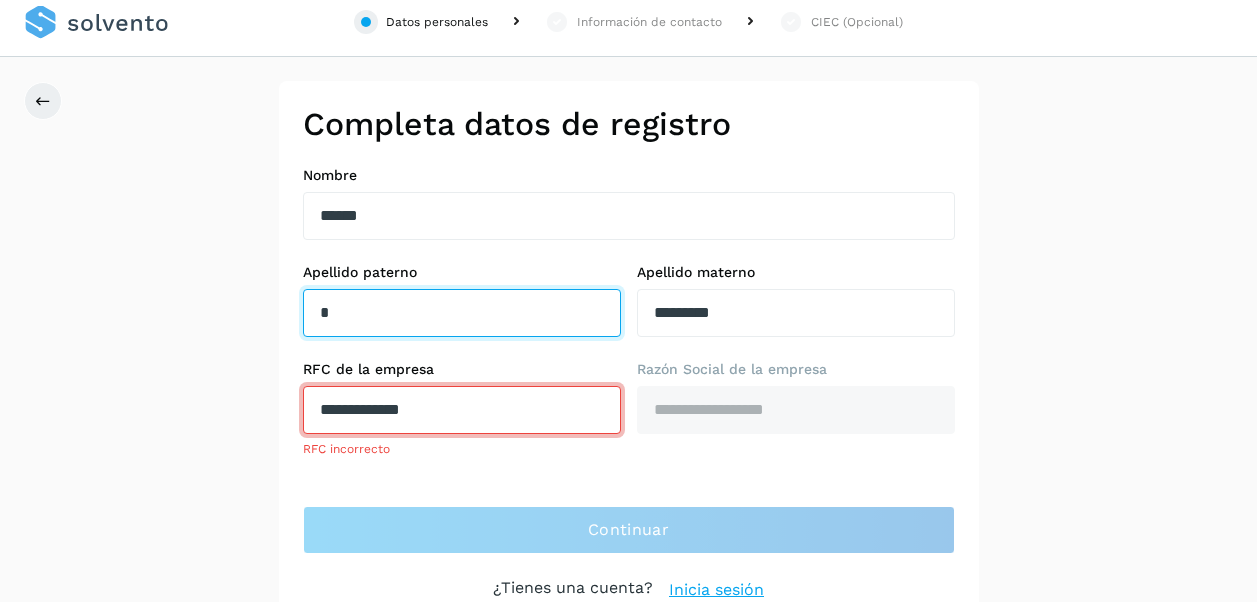 type 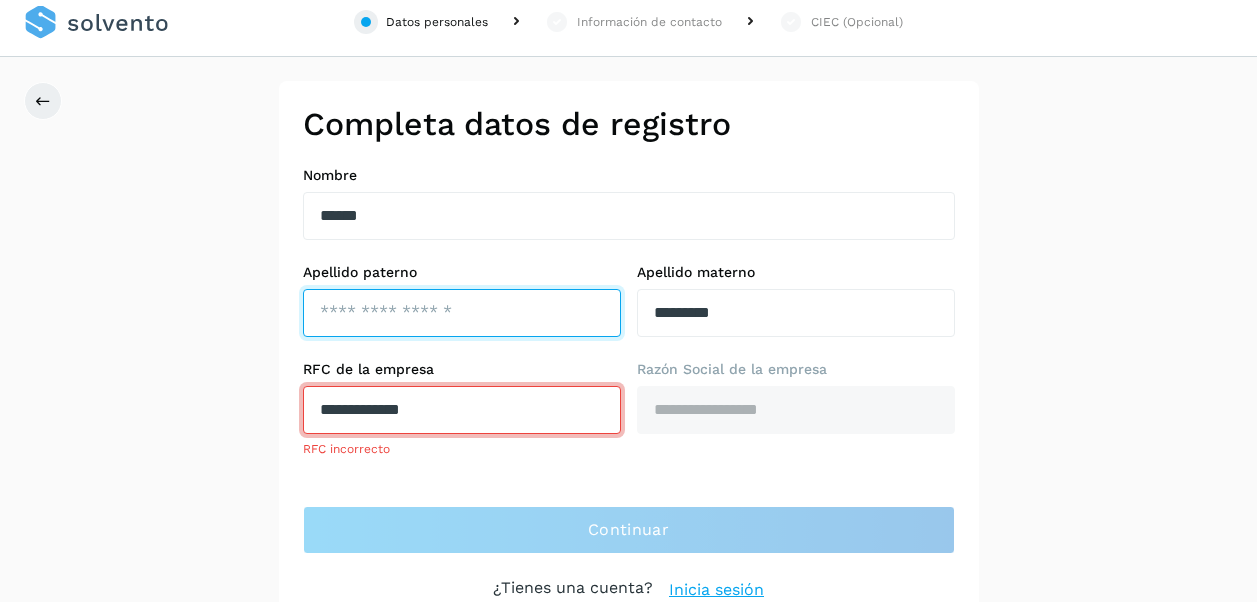 type on "*" 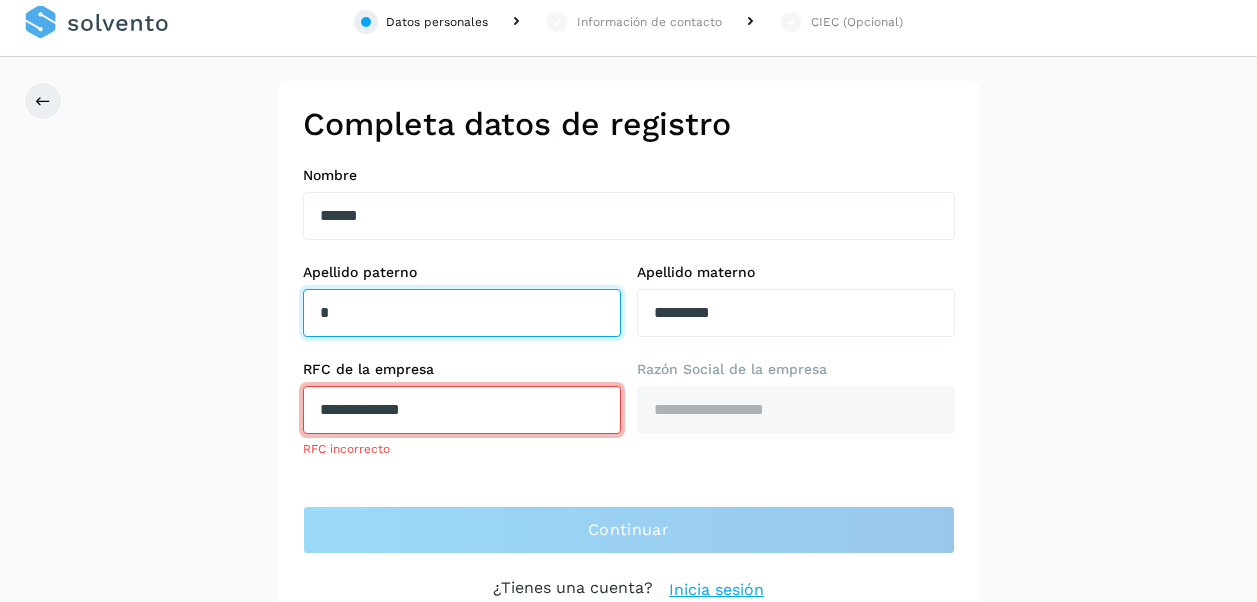 type on "**" 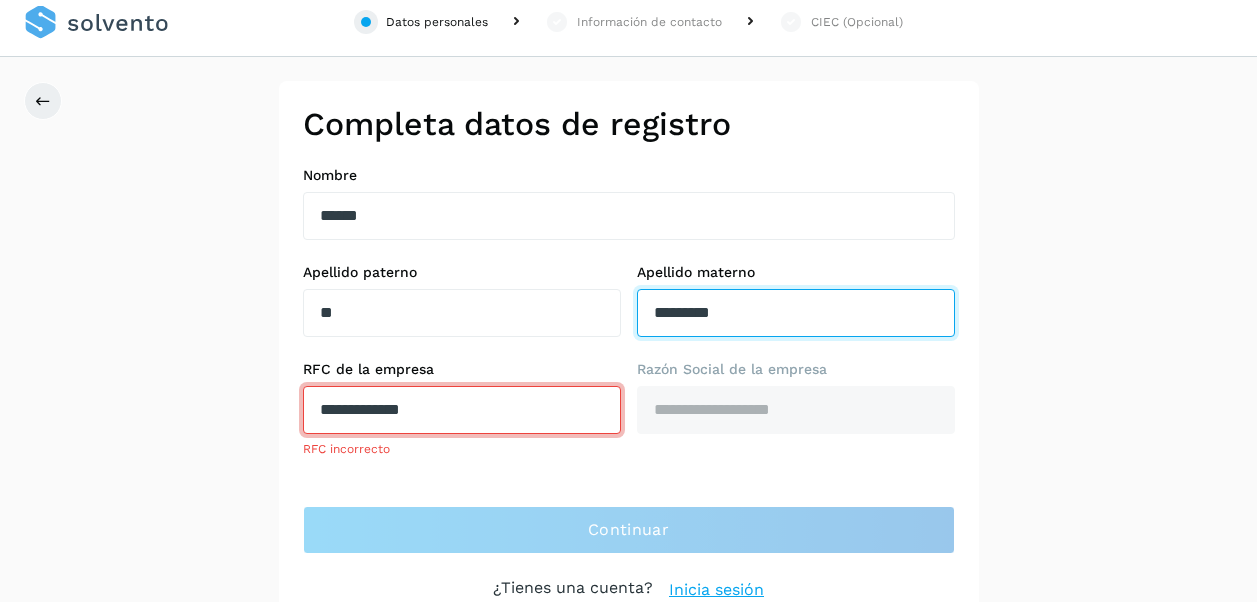 click on "*********" at bounding box center (796, 313) 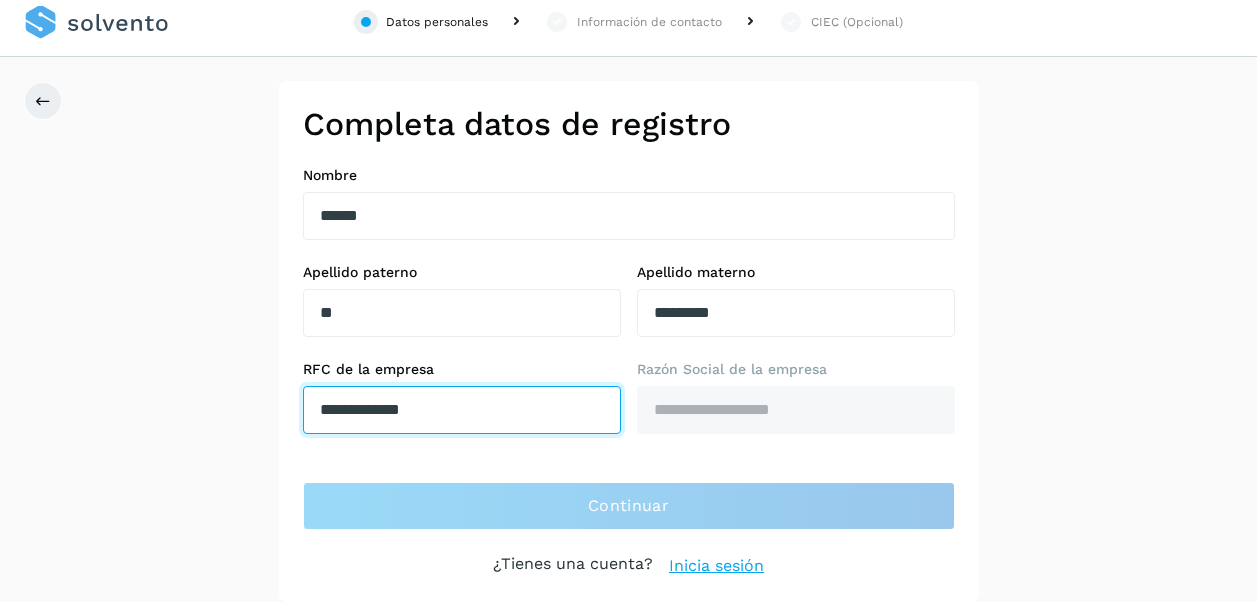 click on "**********" at bounding box center (462, 410) 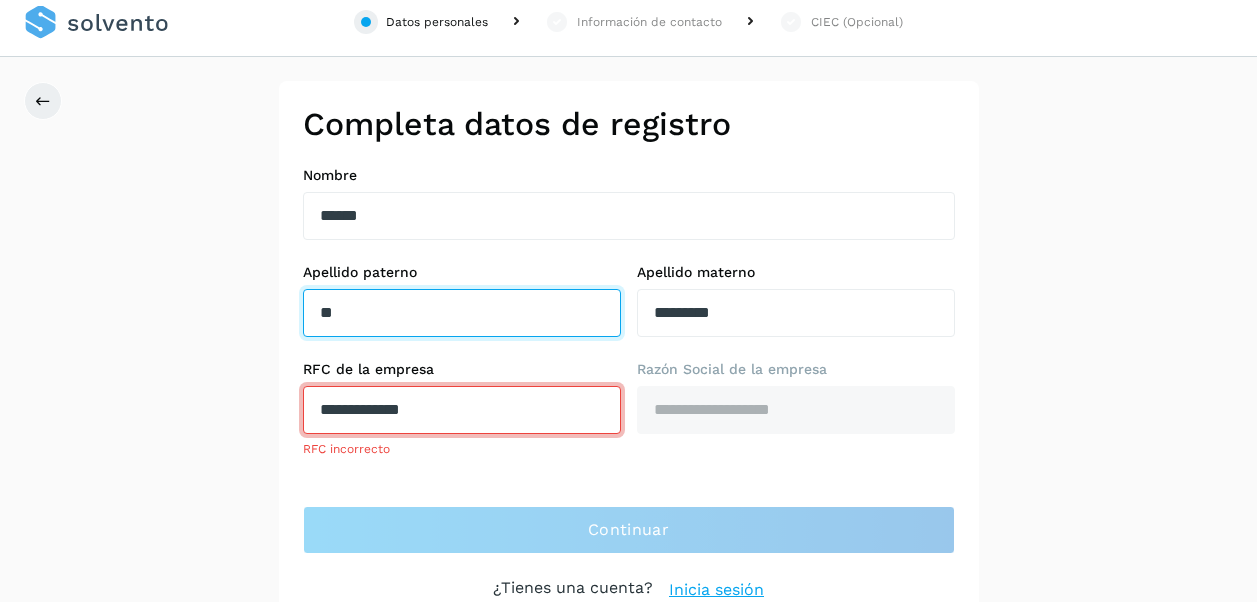 click on "**" at bounding box center [462, 313] 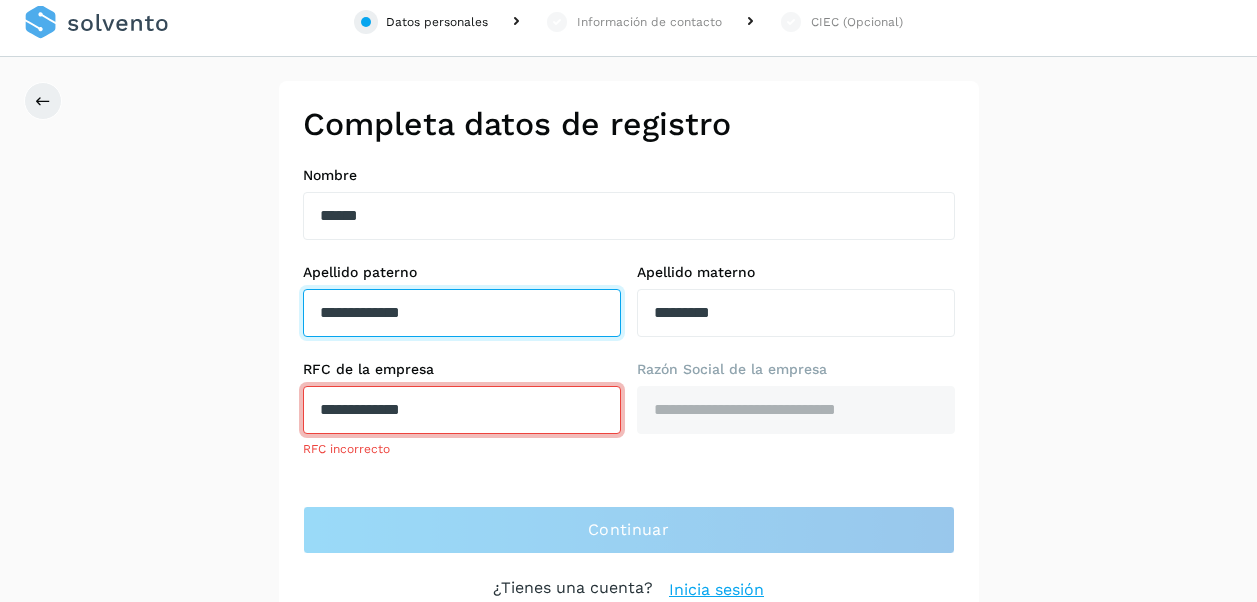drag, startPoint x: 446, startPoint y: 324, endPoint x: 297, endPoint y: 319, distance: 149.08386 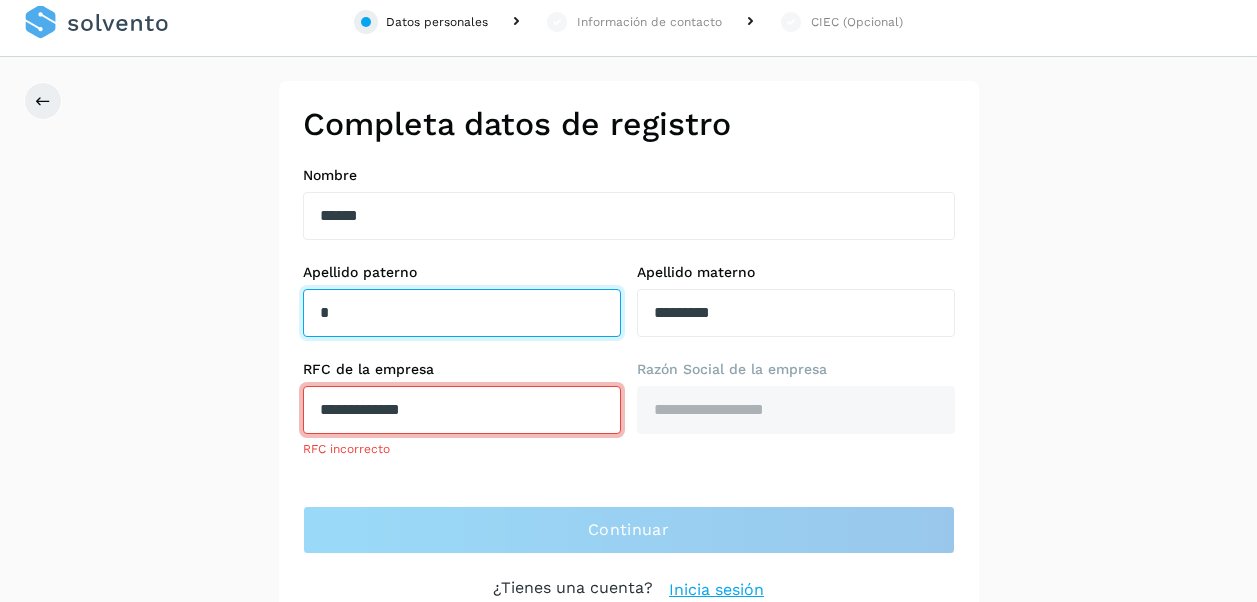 type on "**" 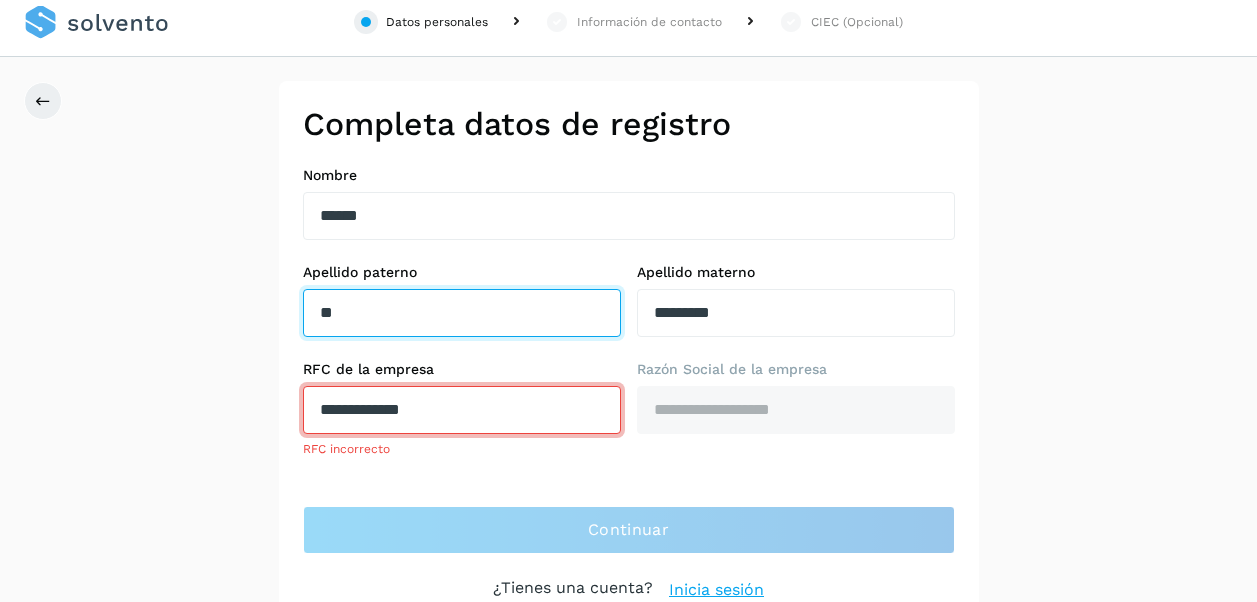 type on "***" 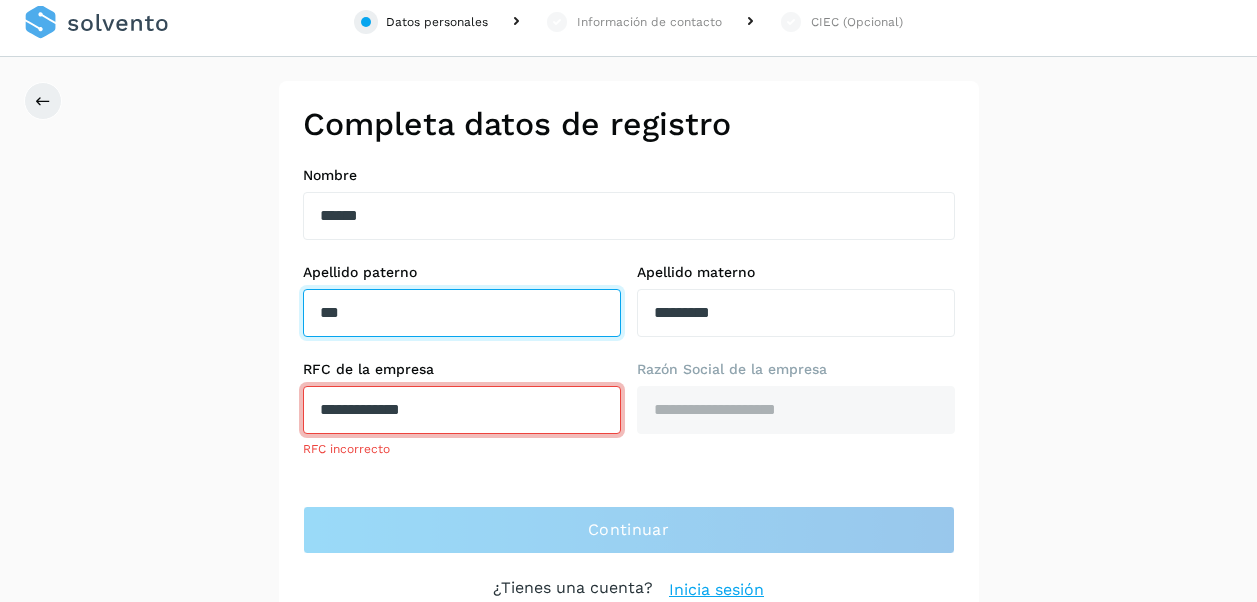type on "****" 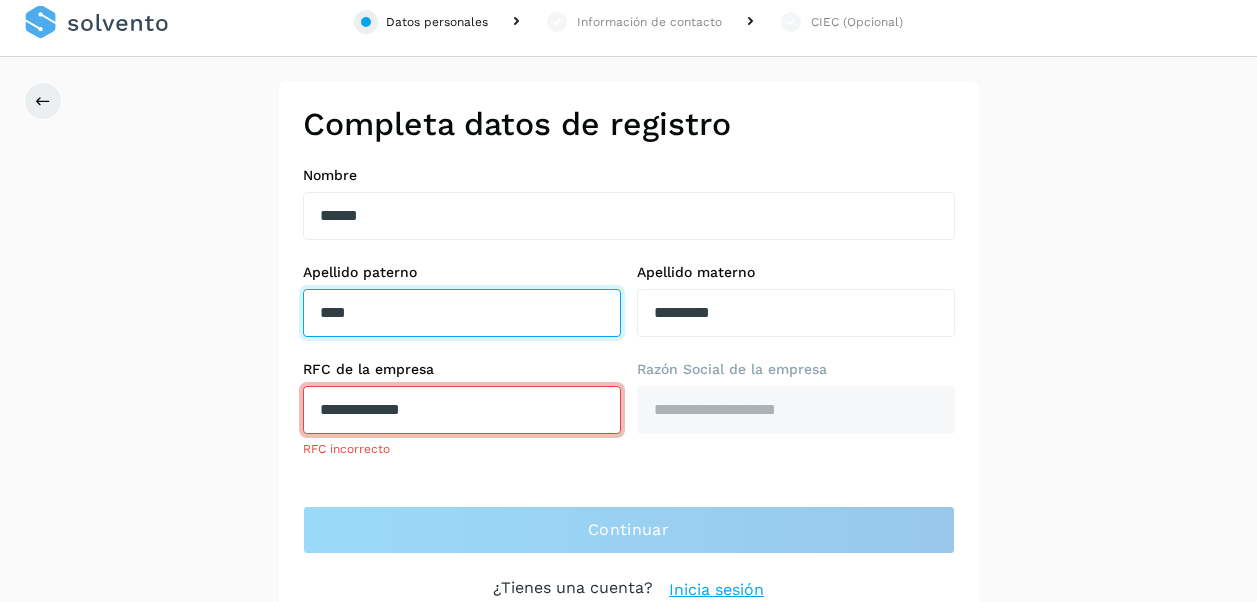 type on "**********" 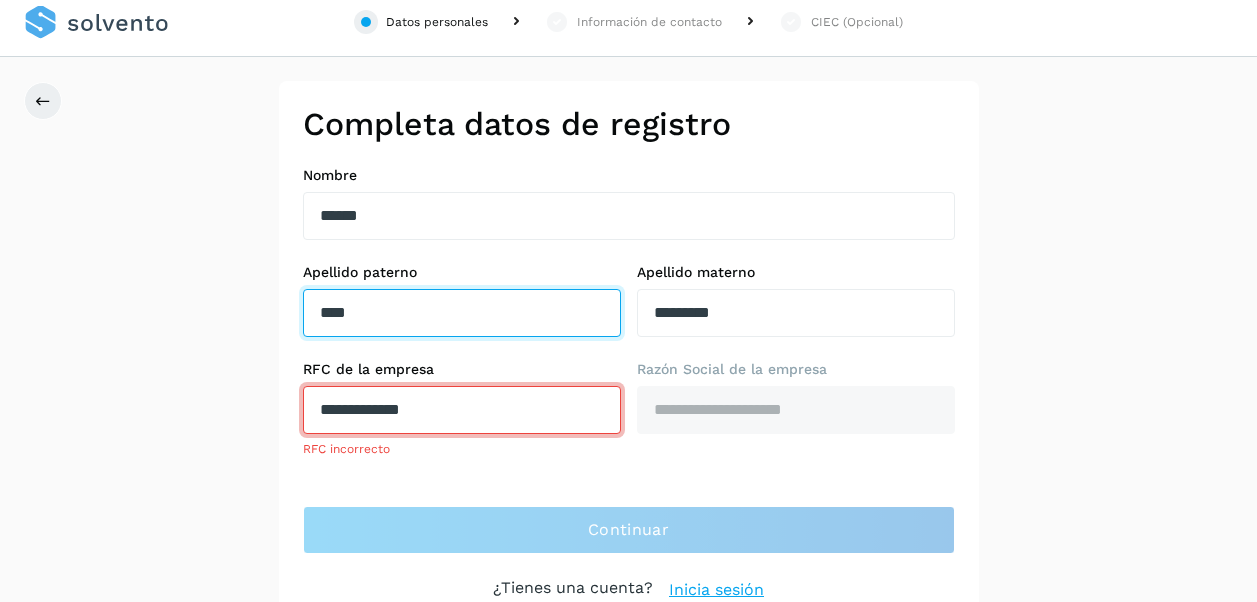 type on "***" 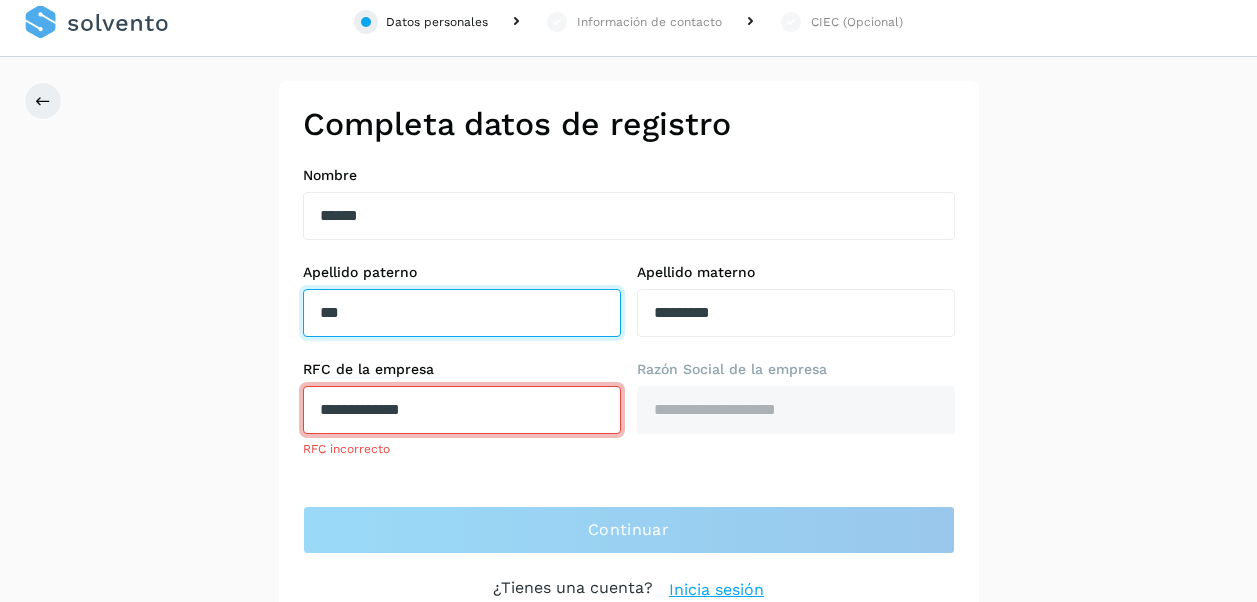 type on "**" 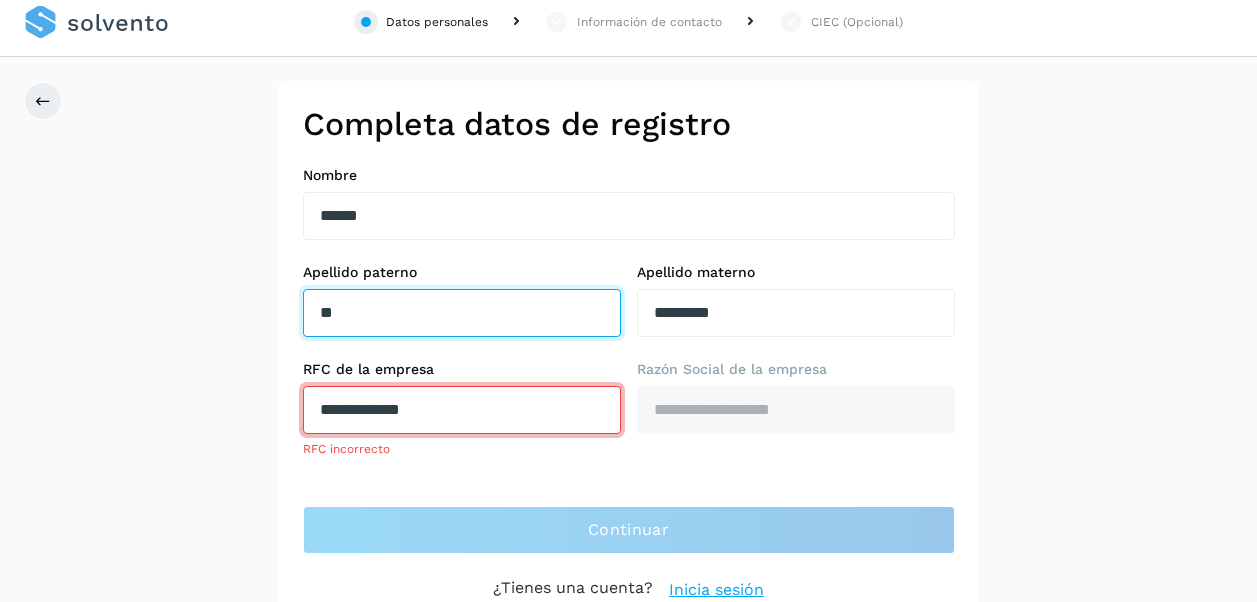 type on "*" 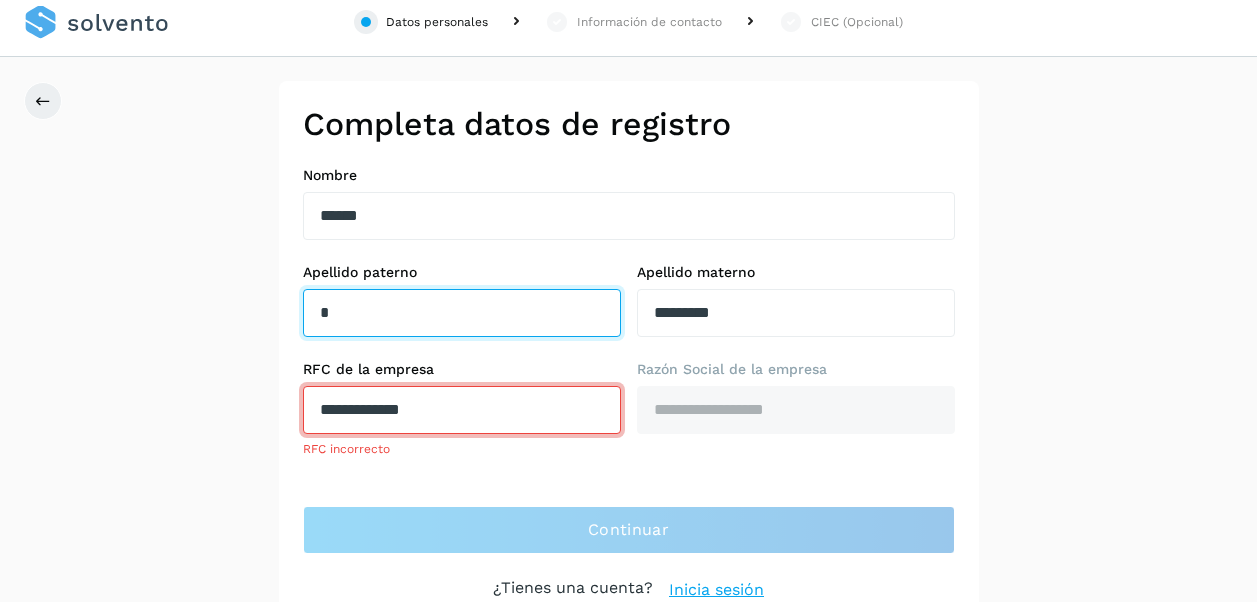 type 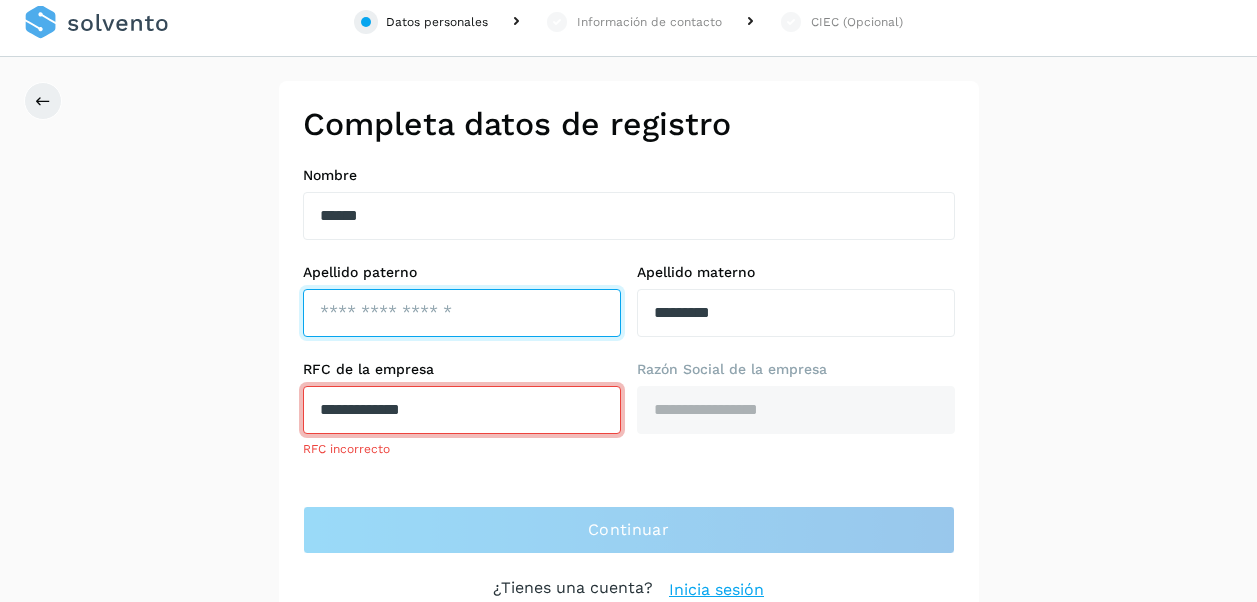 type on "*" 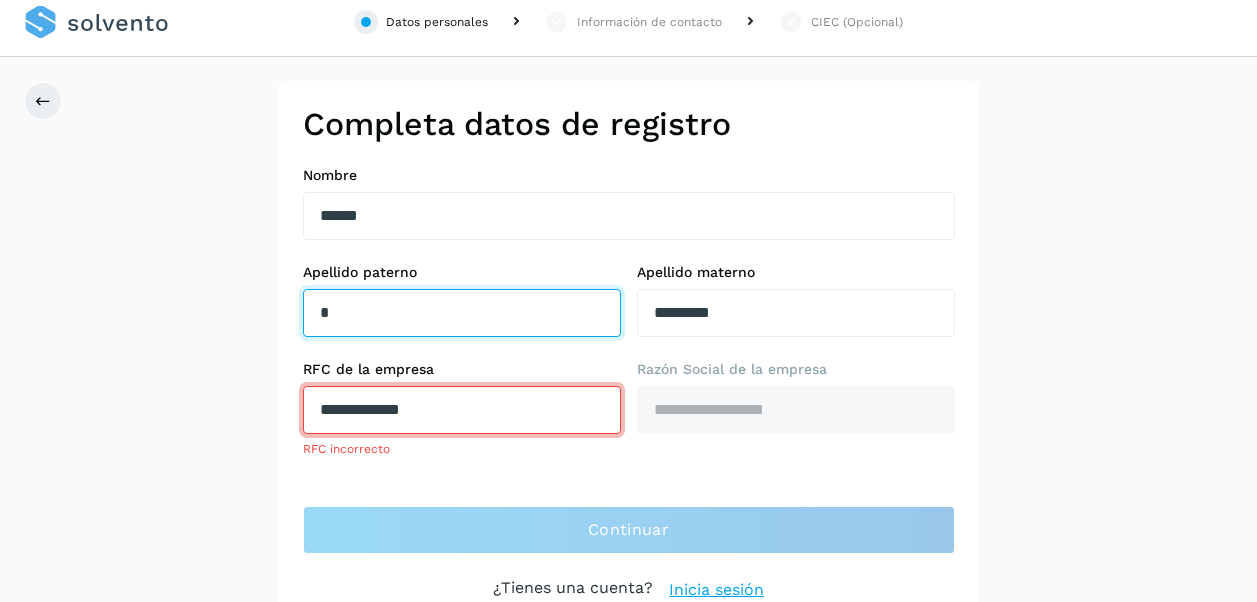 type on "**" 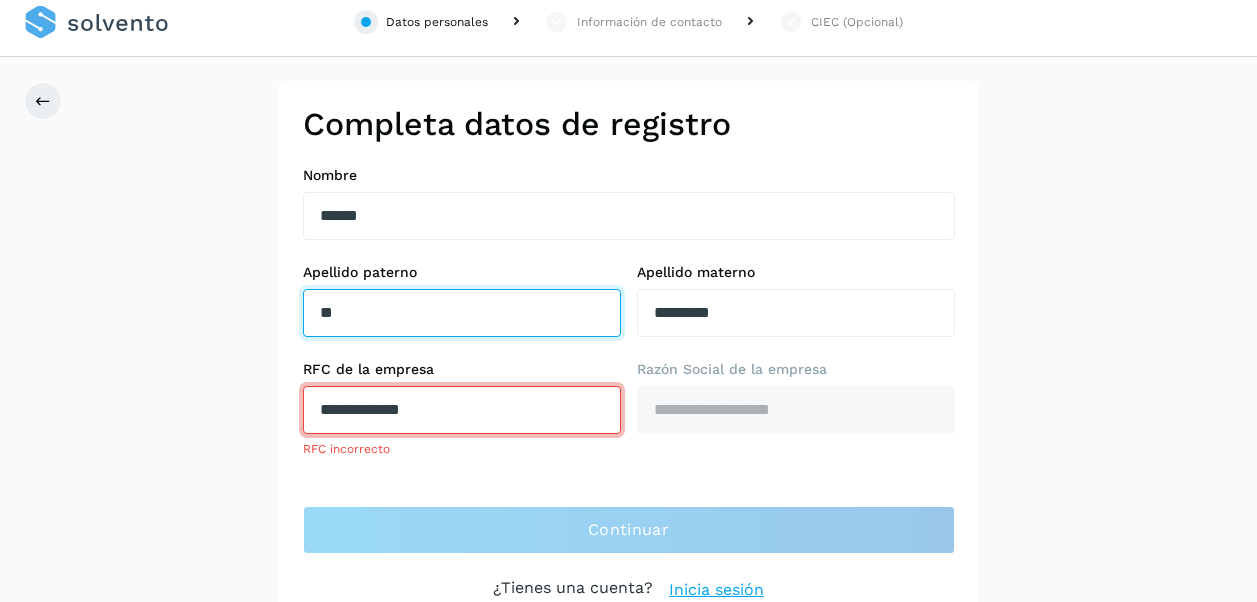 type on "***" 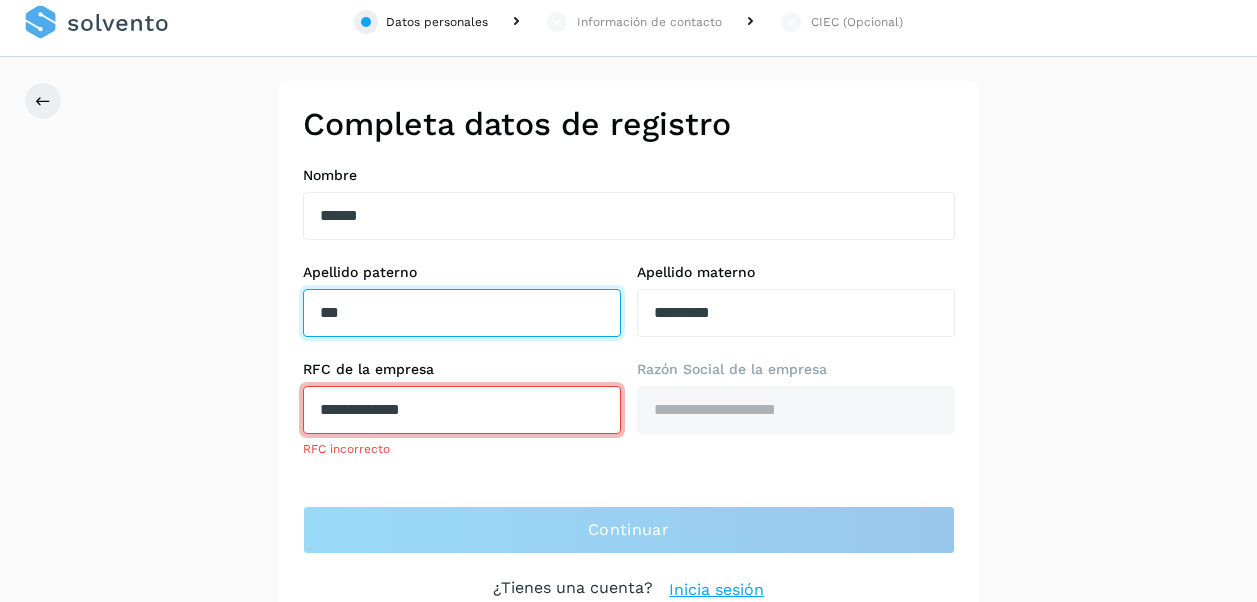 type on "****" 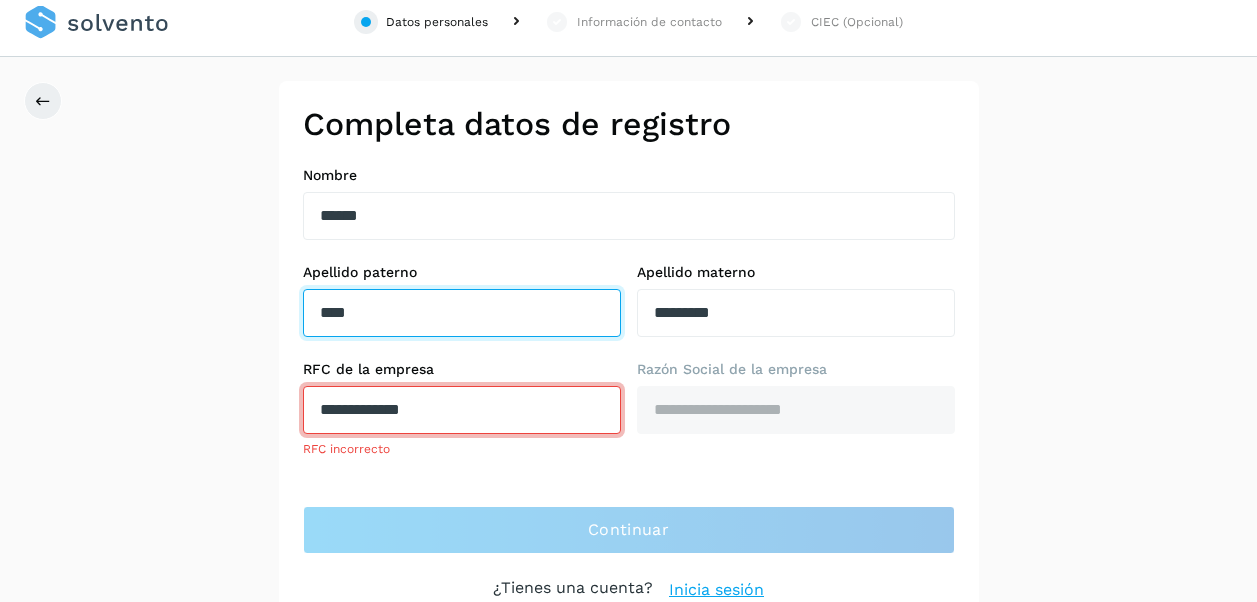 type on "****" 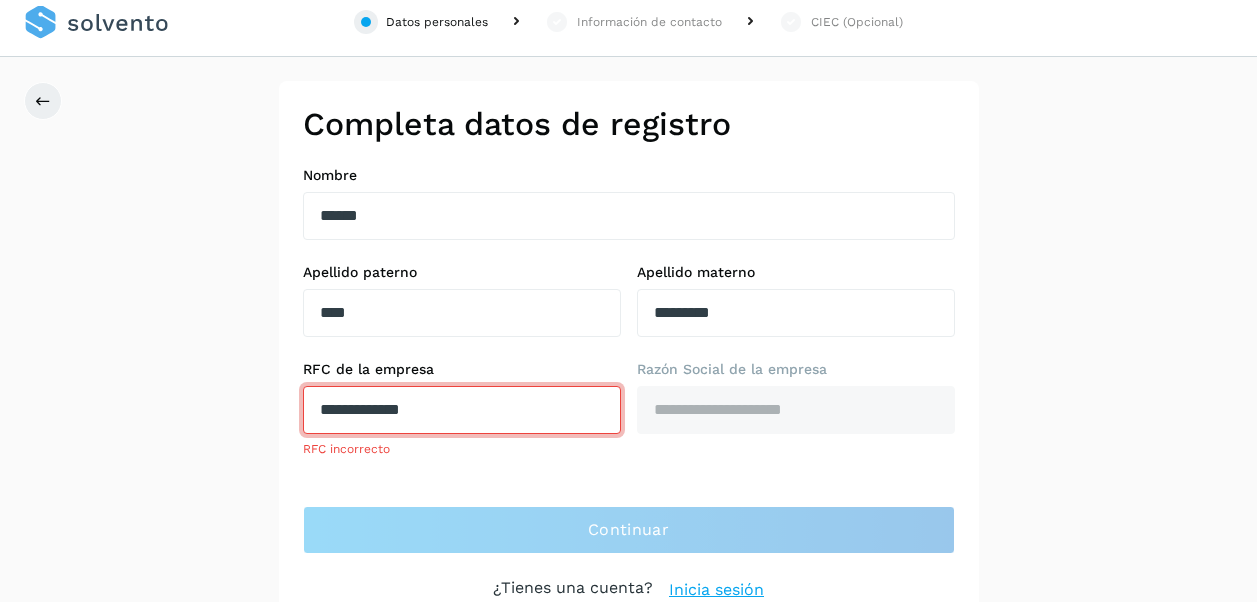 click on "Completa datos de registro Nombre  [FIRST] [LAST] Apellido paterno  [LAST] Apellido materno  [LAST] RFC de la empresa  [RFC] RFC incorrecto Razón Social de la empresa  [COMPANY_NAME] Continuar ¿Tienes una cuenta? Inicia sesión Verifica datos de contacto Ingresa y verifica tu correo electrónico, celular y crea la contraseña con la que gestionarás tu cuenta Solvento. Código  +52 Número de celular  Enviar código Código recibido en tu celular  Validar Registrarse Autorización de consulta de historial crediticio  Por este conducto autorizo expresamente a BOCAV, S.A.P.I DE CV SOFOM E.N.R, para que por conducto de sus funcionarios facultados lleve a cabo Investigaciones, sobre mi comportamiento Crediticio en las Sociedades de Información Crediticia que estime conveniente." at bounding box center (628, 353) 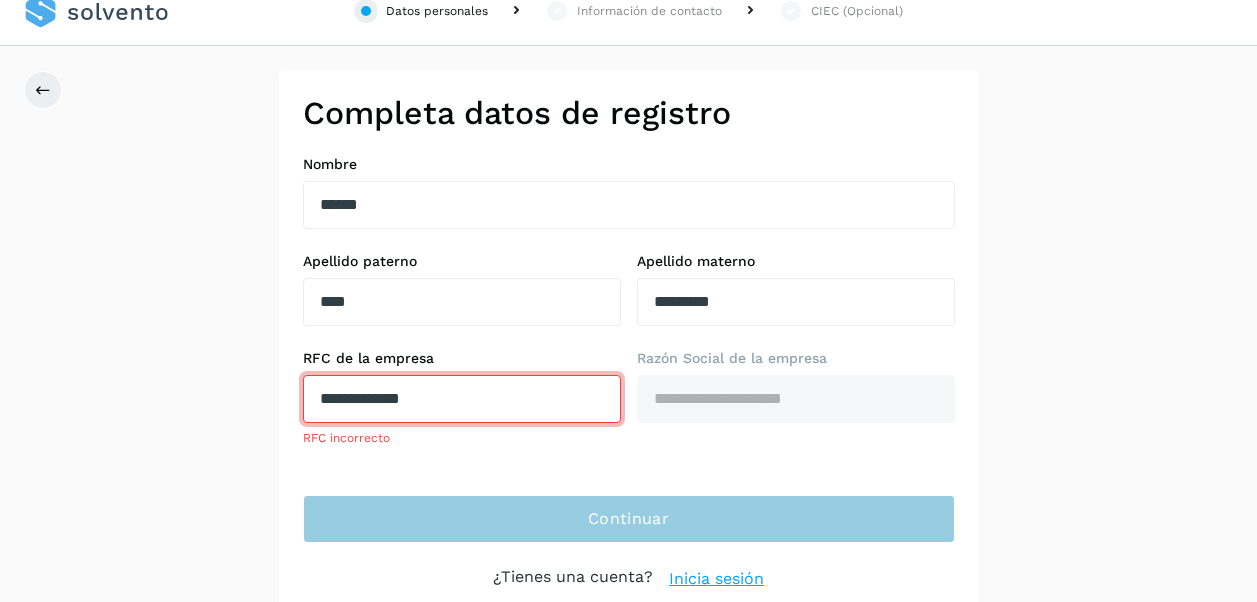 scroll, scrollTop: 36, scrollLeft: 0, axis: vertical 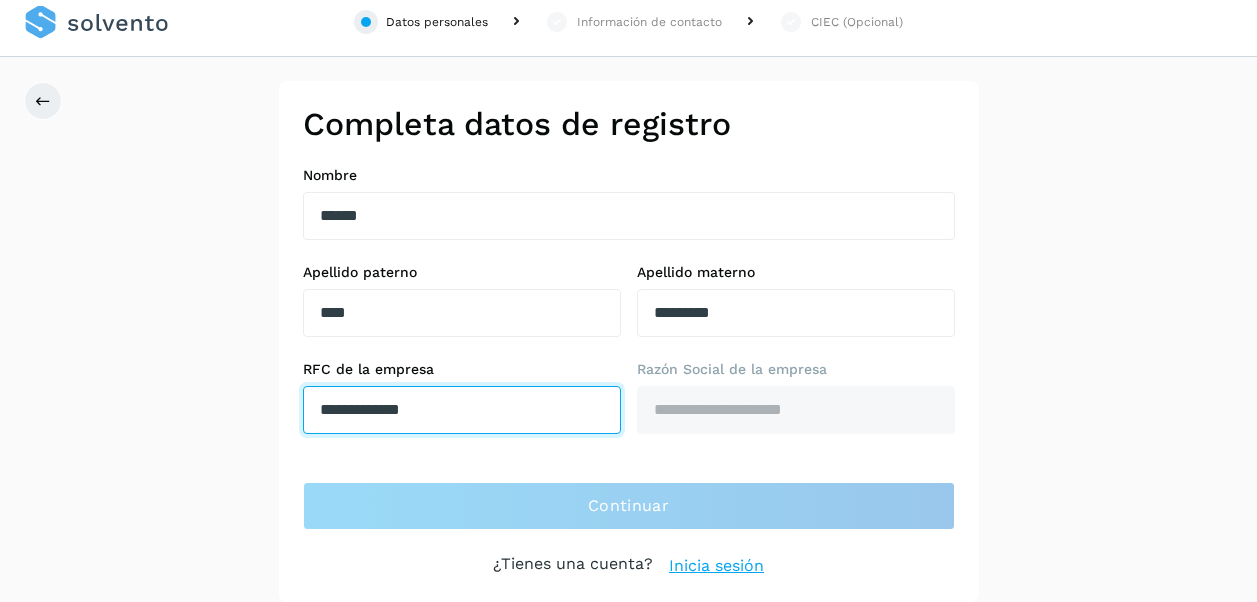 click on "RFC de la empresa  [RFC]" at bounding box center [462, 397] 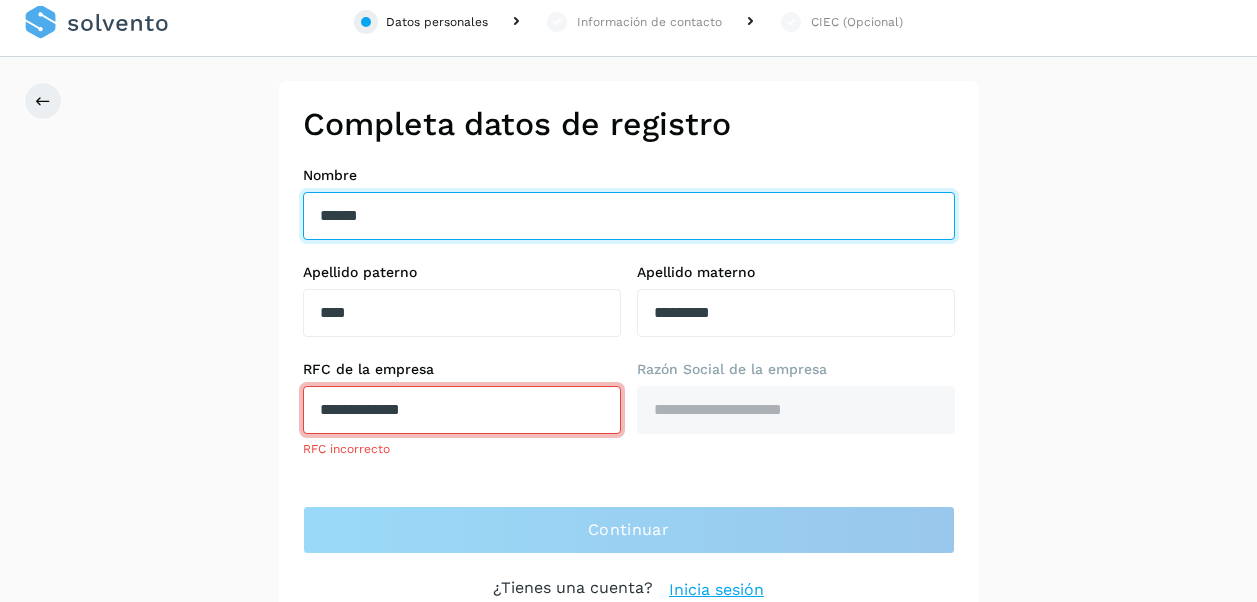 click on "******" at bounding box center [629, 216] 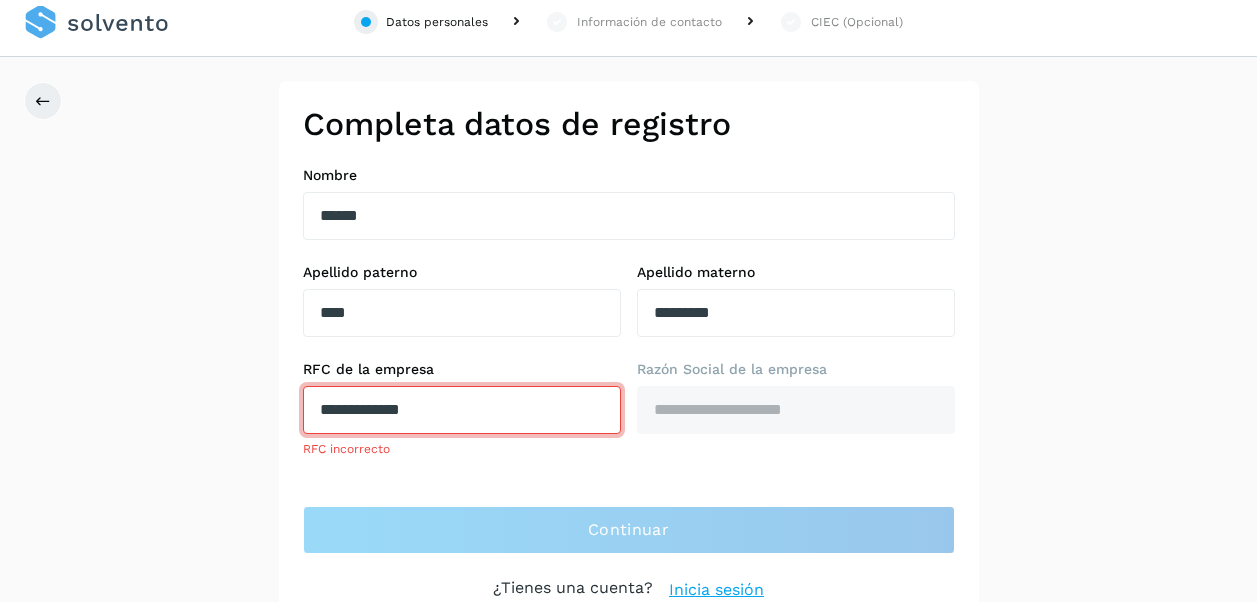 click on "**********" at bounding box center (462, 410) 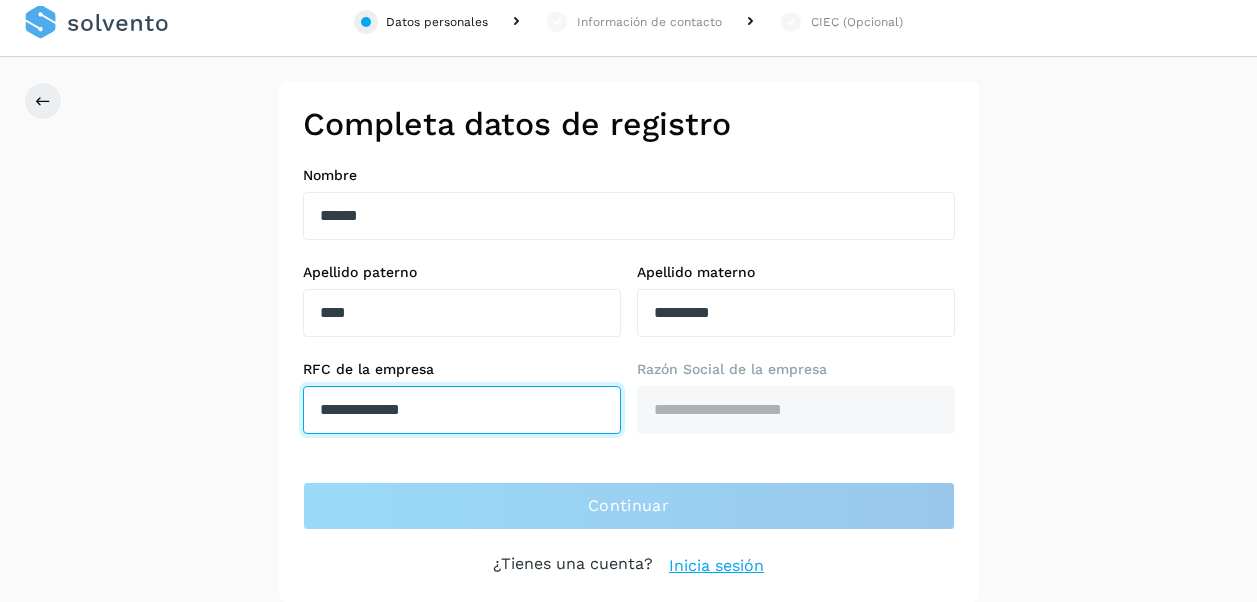 click on "**********" at bounding box center [462, 410] 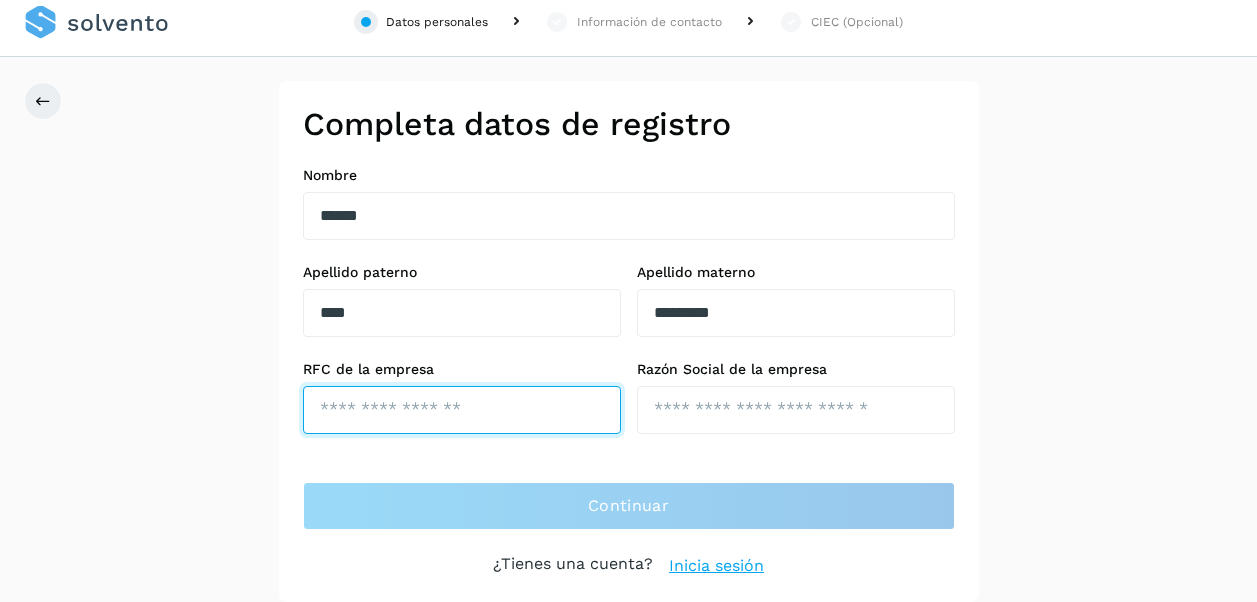 type 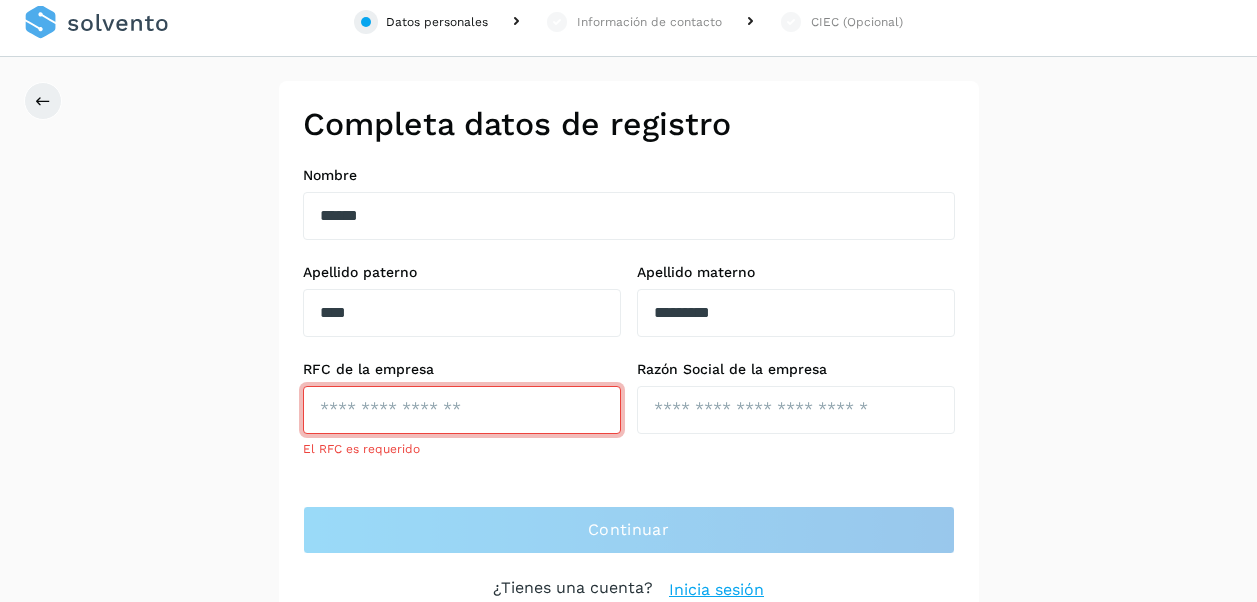 click on "Datos personales Información de contacto CIEC (Opcional) Completa datos de registro Nombre  [FIRST] [LAST] Apellido paterno  [LAST] Apellido materno  [LAST] RFC de la empresa  El RFC es requerido Razón Social de la empresa  [COMPANY_NAME] Continuar ¿Tienes una cuenta? Inicia sesión Verifica datos de contacto Ingresa y verifica tu correo electrónico, celular y crea la contraseña con la que gestionarás tu cuenta Solvento. Código  +52 Número de celular  Enviar código Código recibido en tu celular  Validar Registrarse Autorización de consulta de historial crediticio  Por este conducto autorizo expresamente a BOCAV, S.A.P.I DE CV SOFOM E.N.R, para que por conducto de sus funcionarios facultados lleve a cabo Investigaciones, sobre mi comportamiento Crediticio en las Sociedades de Información Crediticia que estime conveniente." at bounding box center [628, 307] 